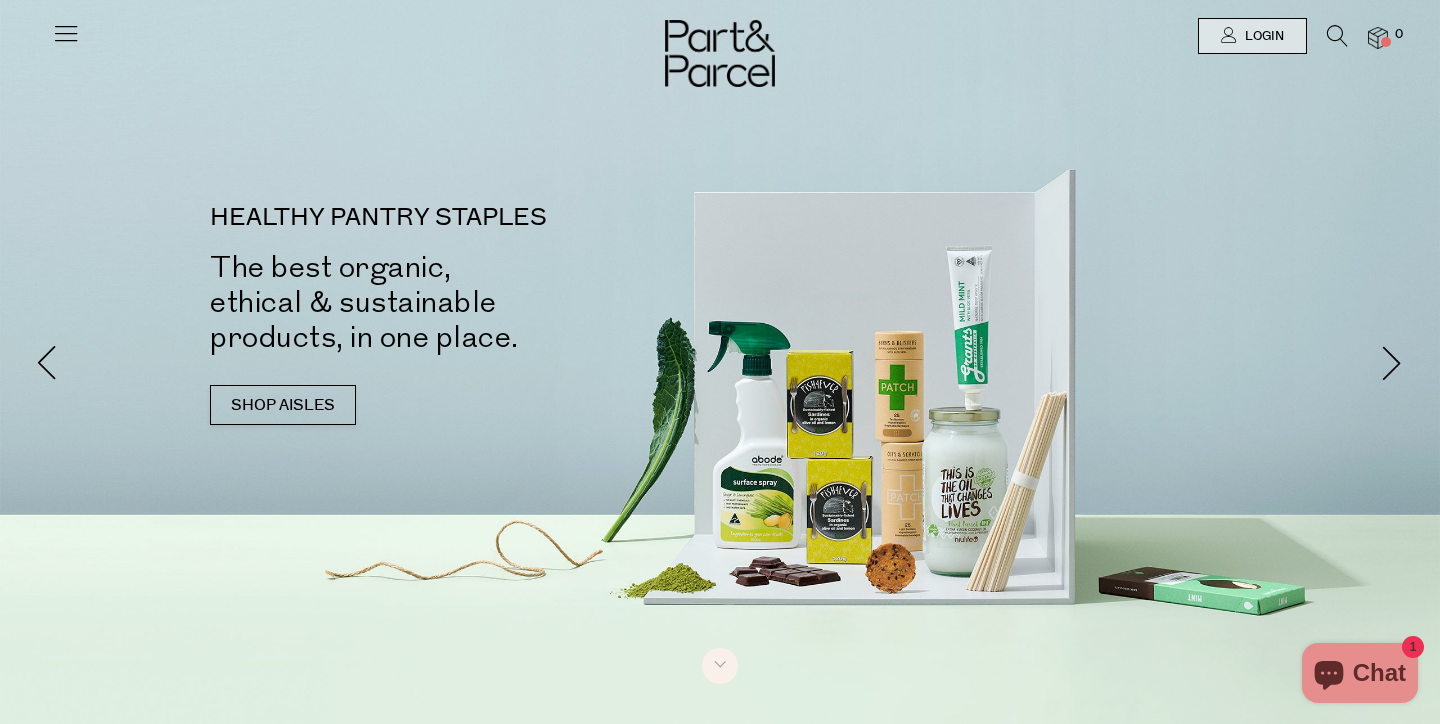 scroll, scrollTop: 0, scrollLeft: 0, axis: both 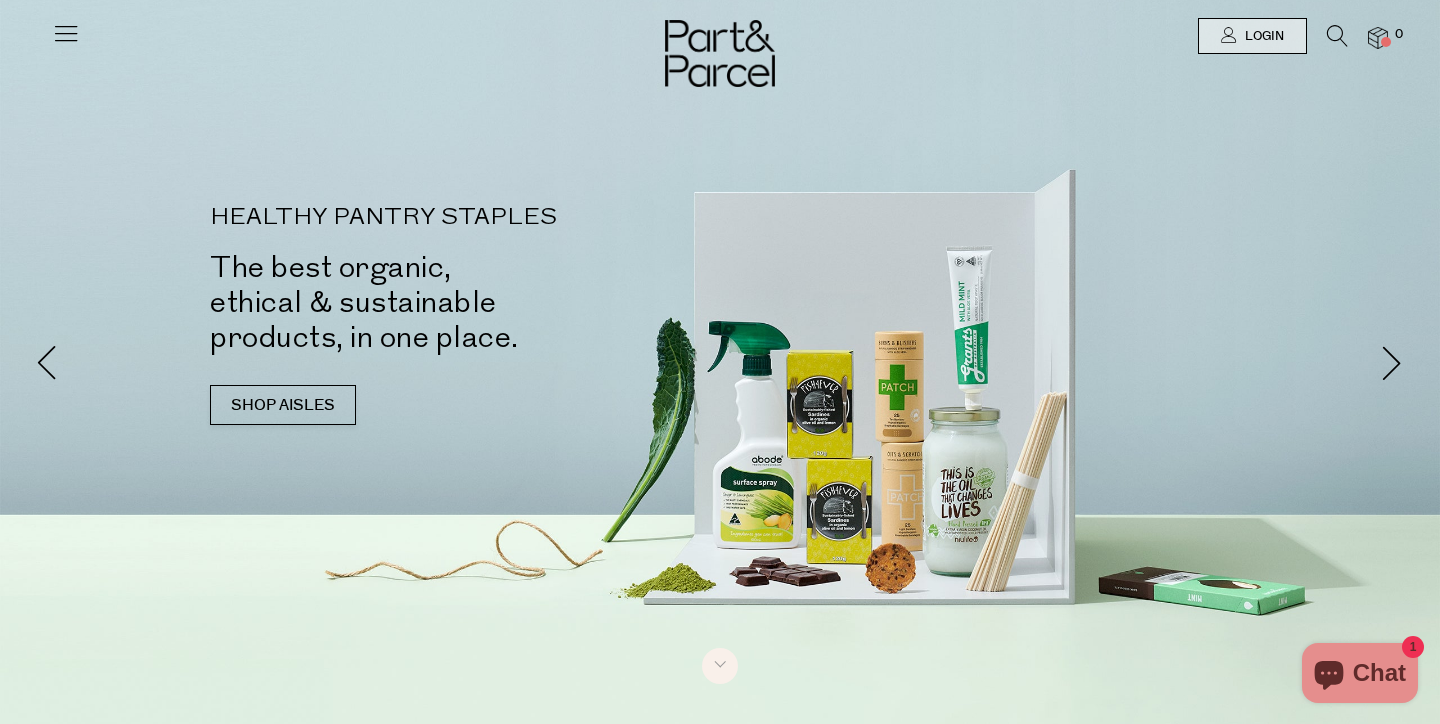 click at bounding box center [66, 33] 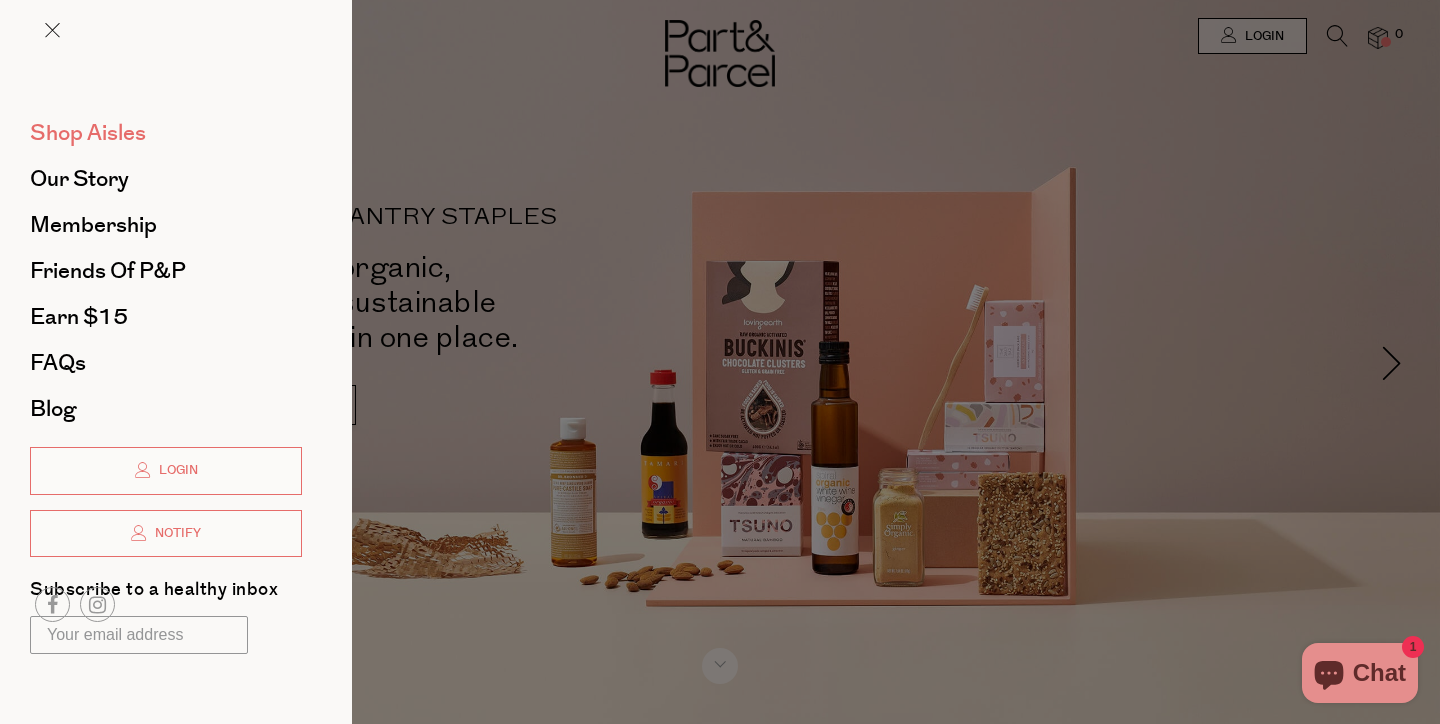 click on "Shop Aisles" at bounding box center [88, 133] 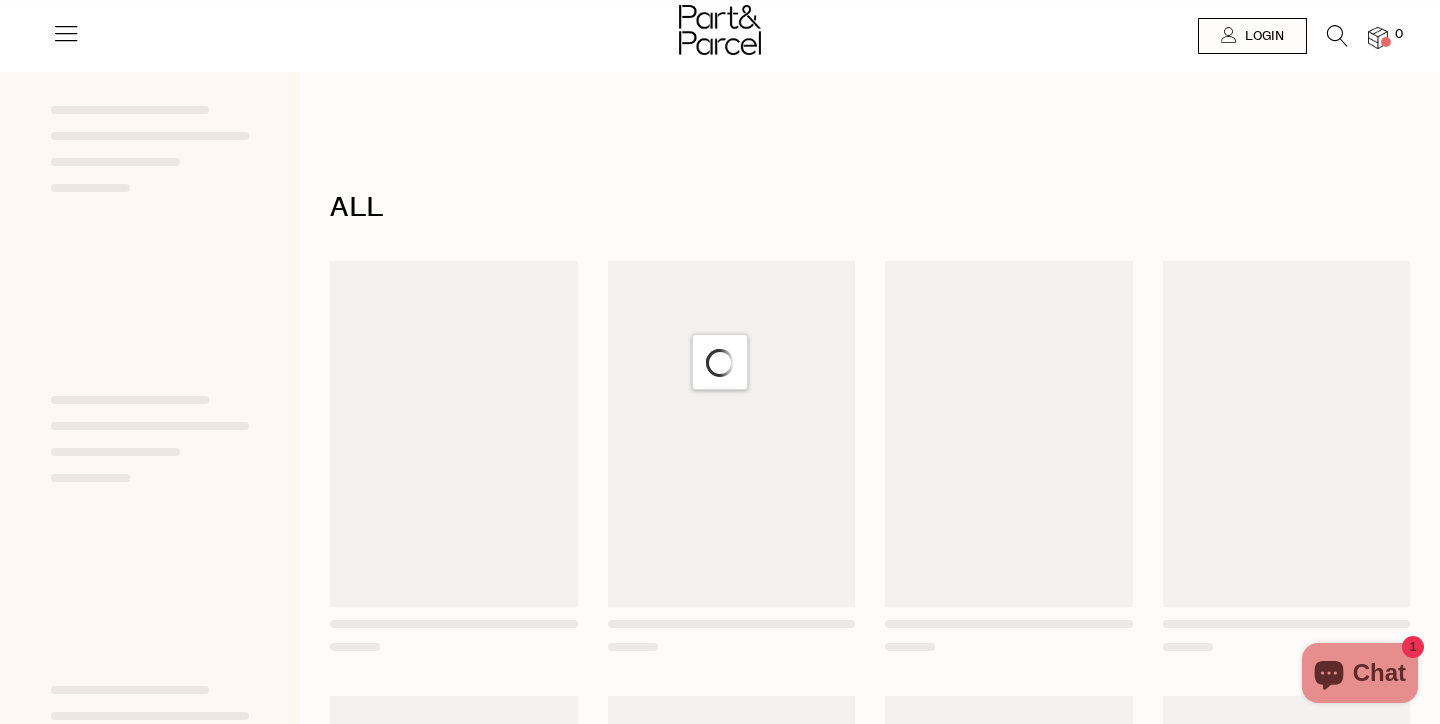 scroll, scrollTop: 0, scrollLeft: 0, axis: both 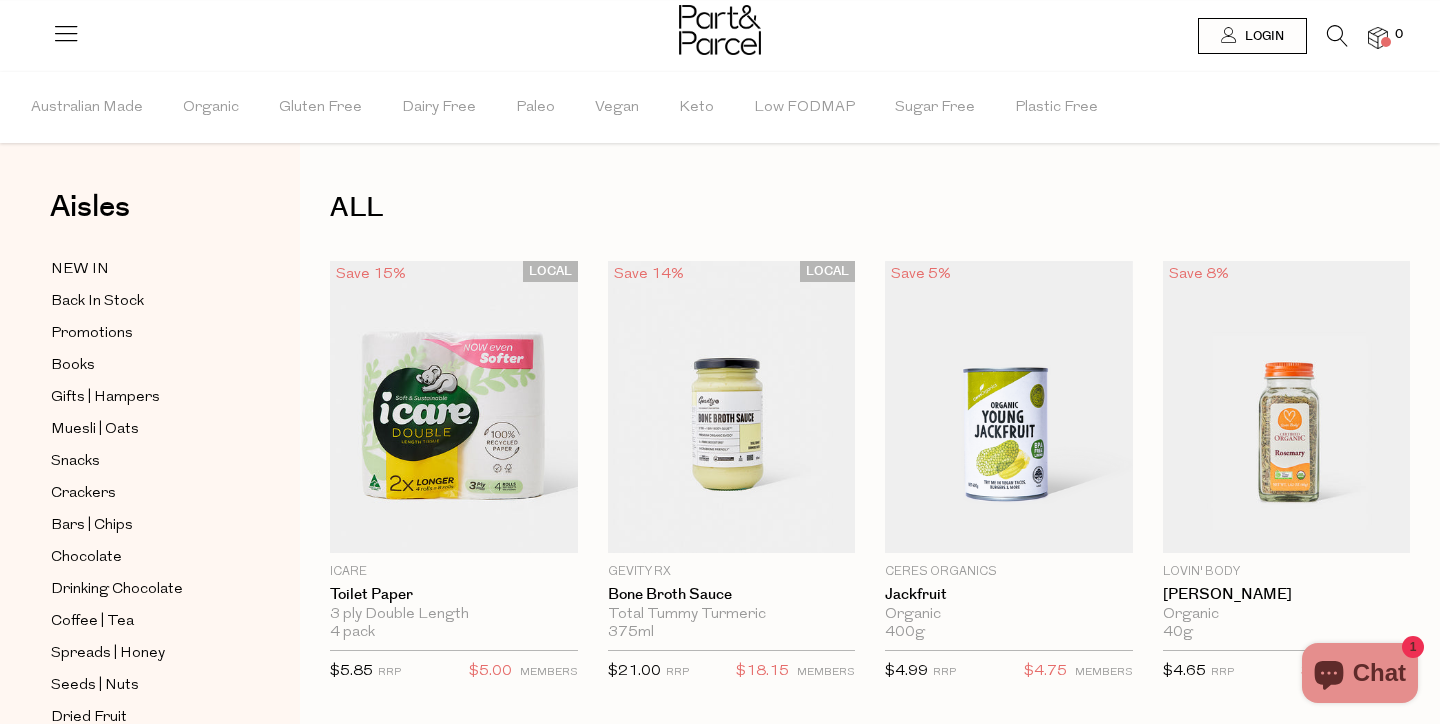 click at bounding box center (1337, 36) 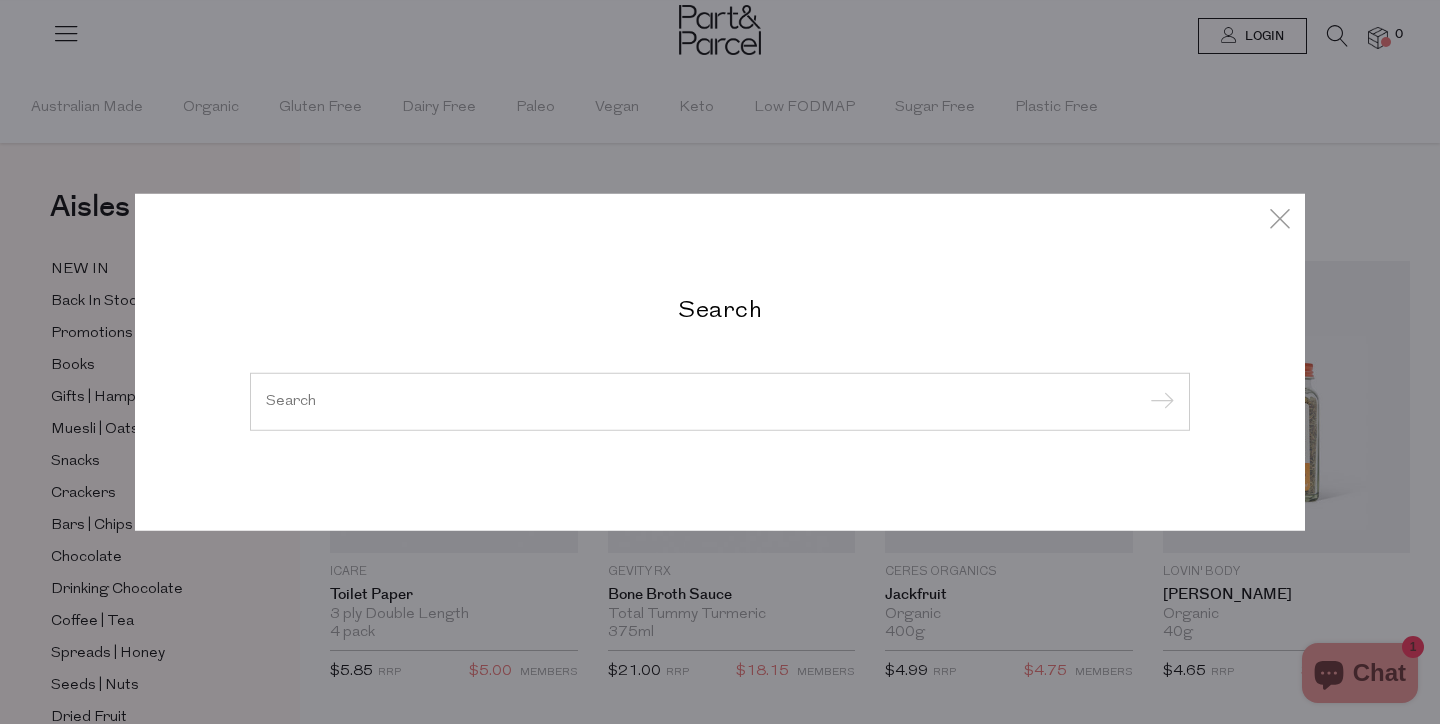 click at bounding box center (720, 402) 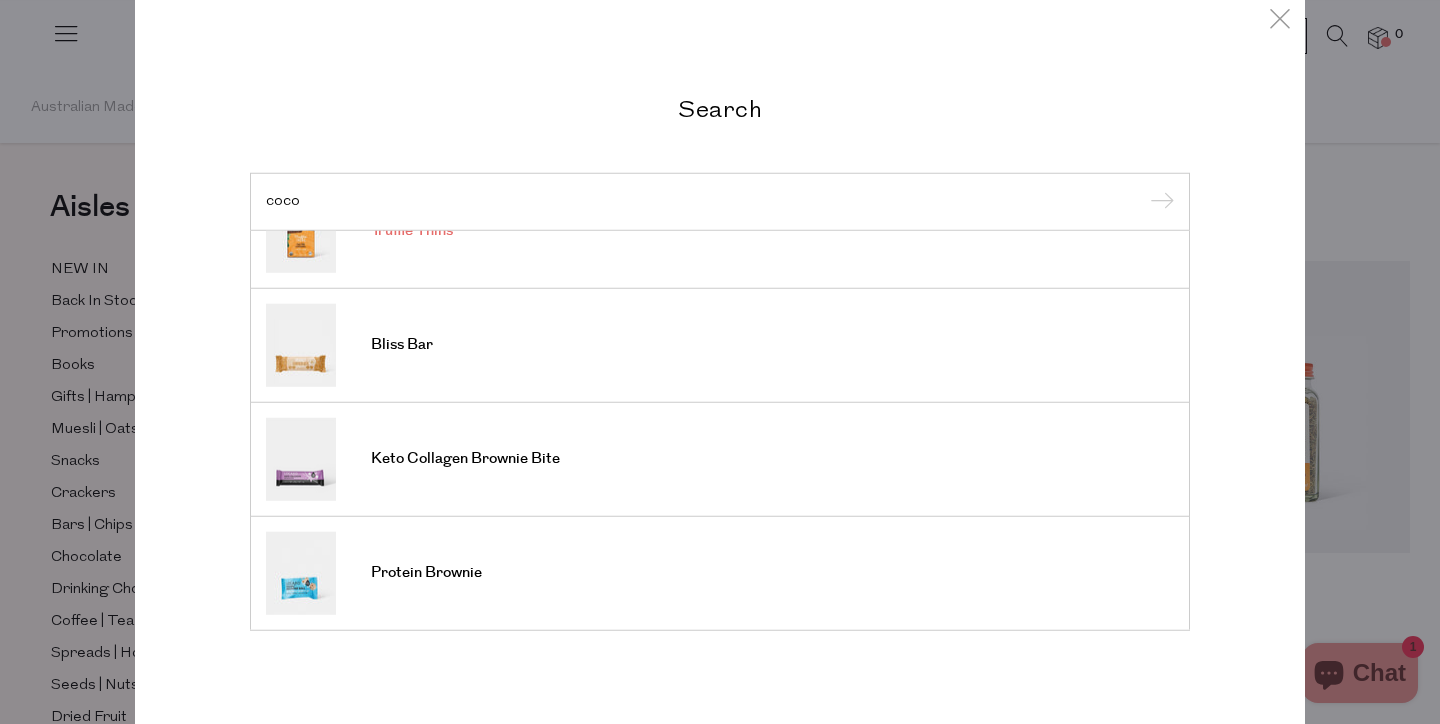 scroll, scrollTop: 740, scrollLeft: 0, axis: vertical 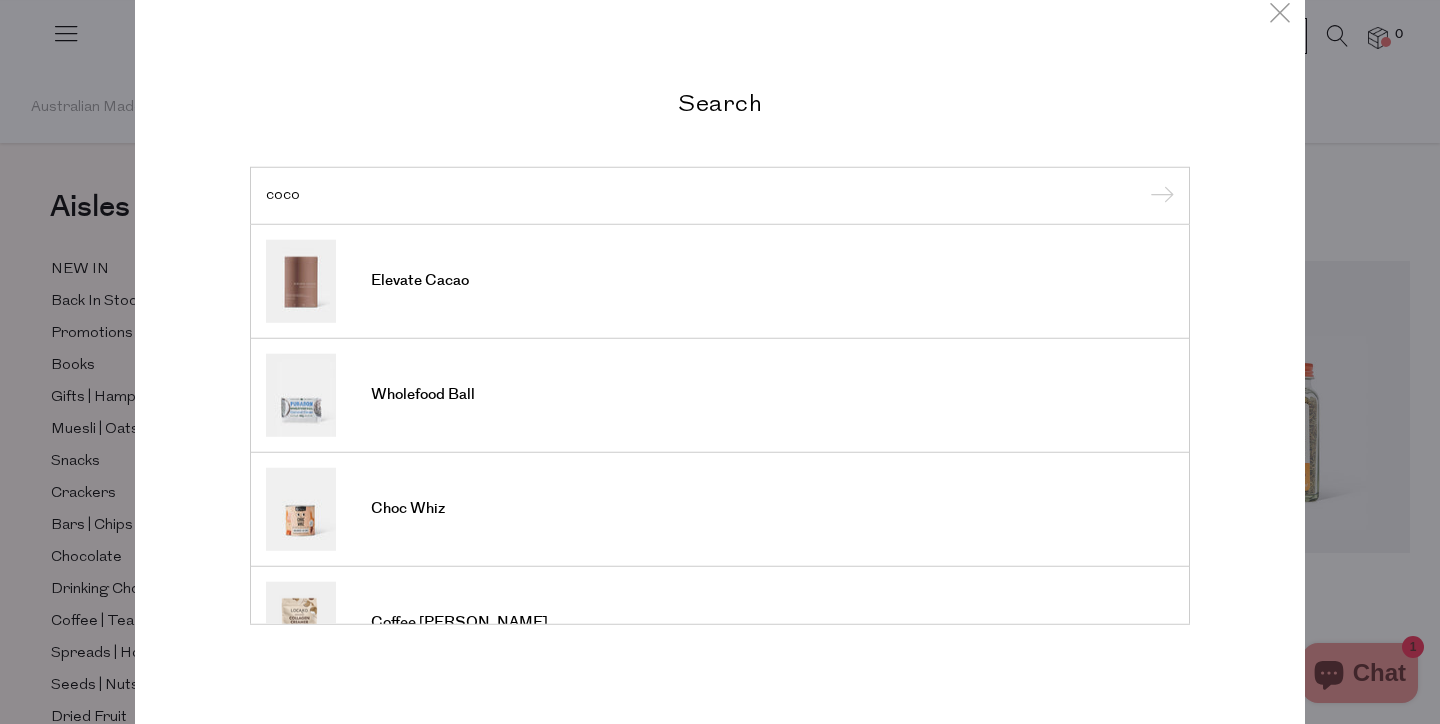 click on "coco" at bounding box center (720, 195) 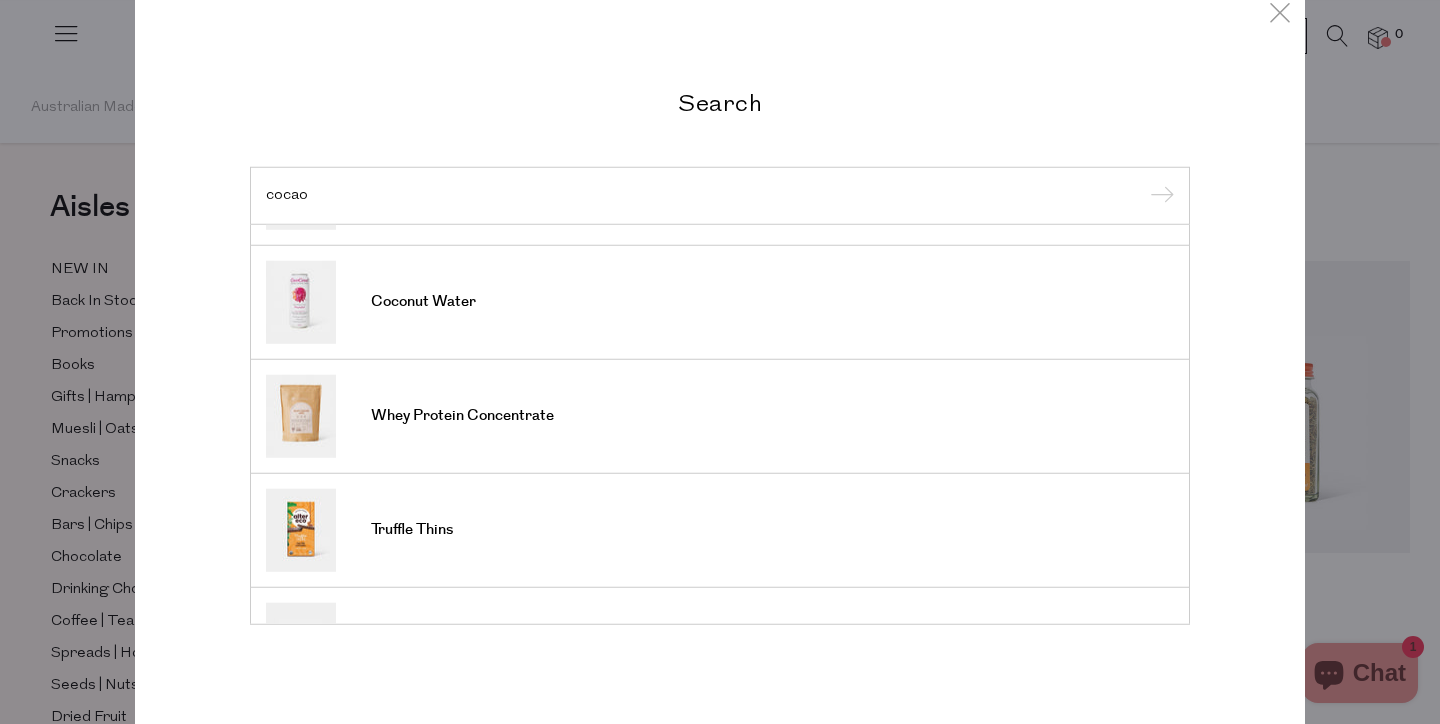scroll, scrollTop: 427, scrollLeft: 0, axis: vertical 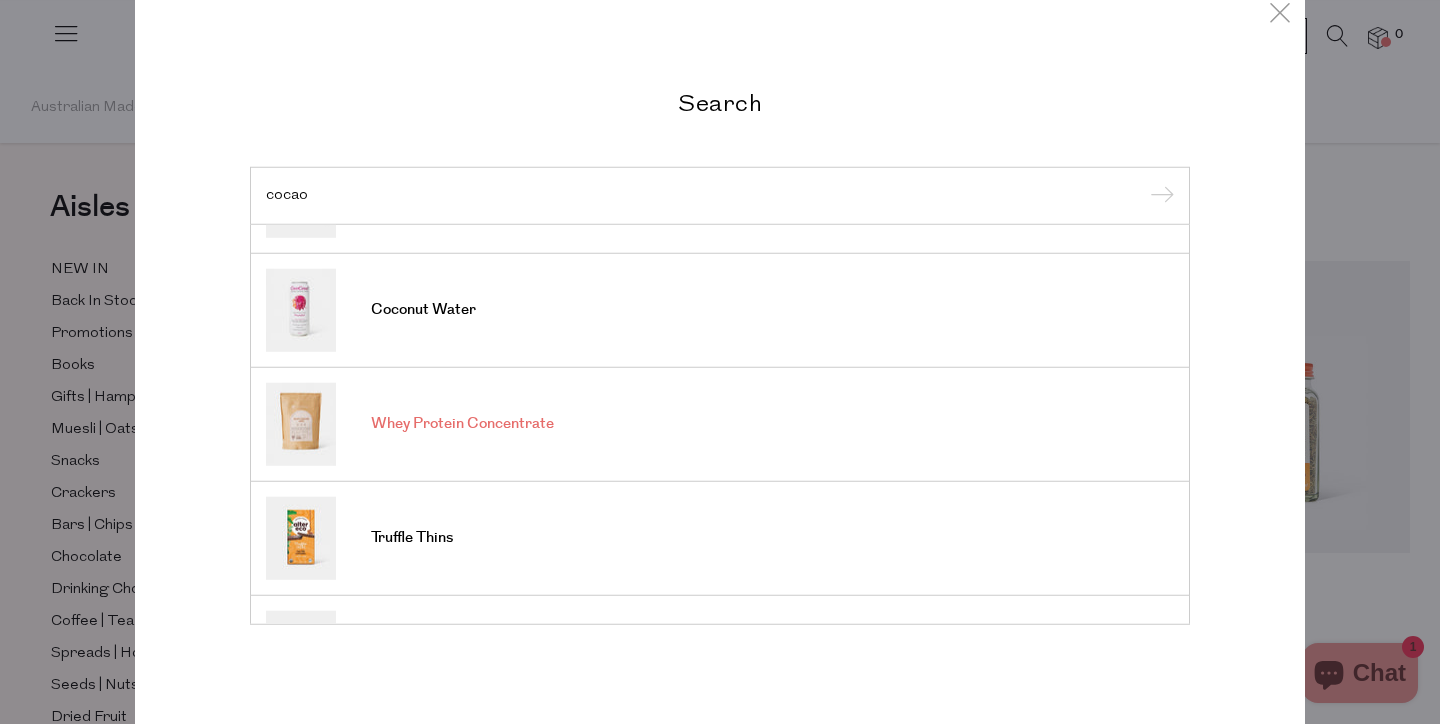 type on "cocao" 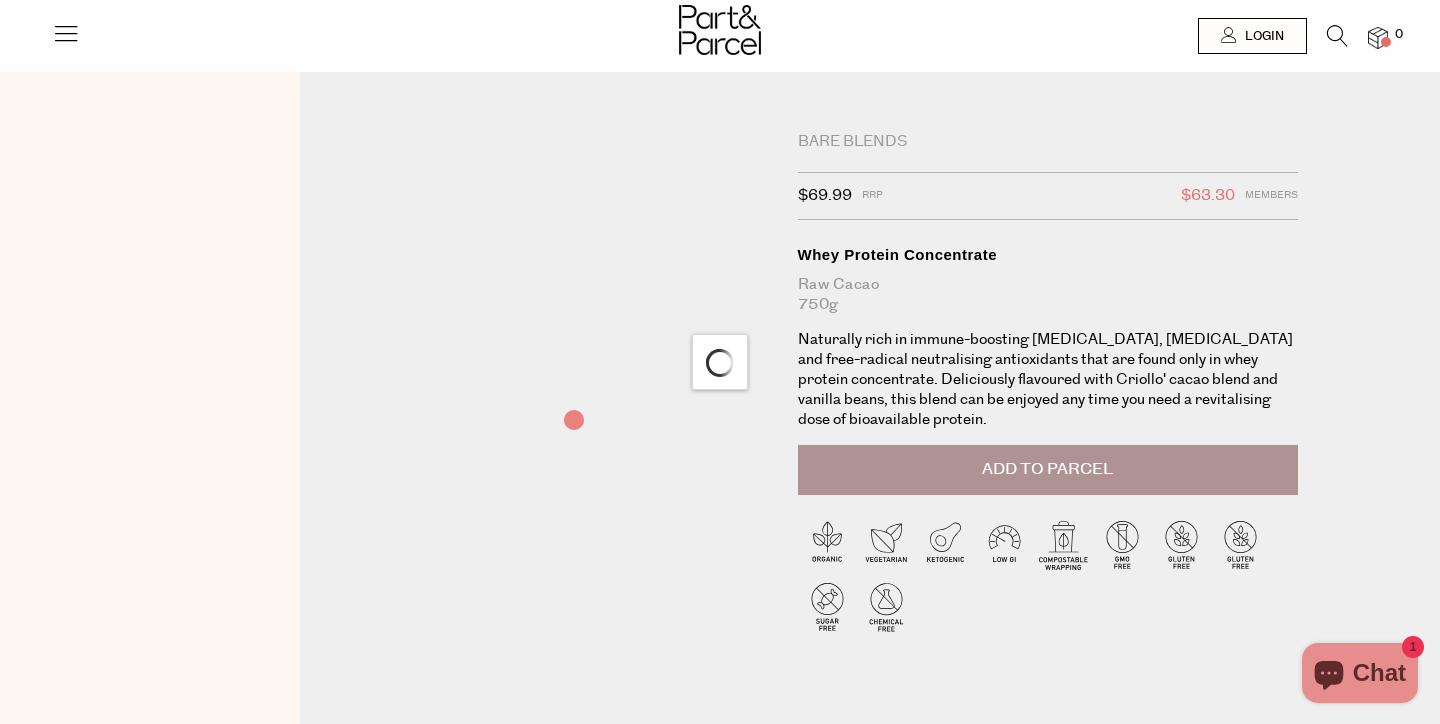 scroll, scrollTop: 0, scrollLeft: 0, axis: both 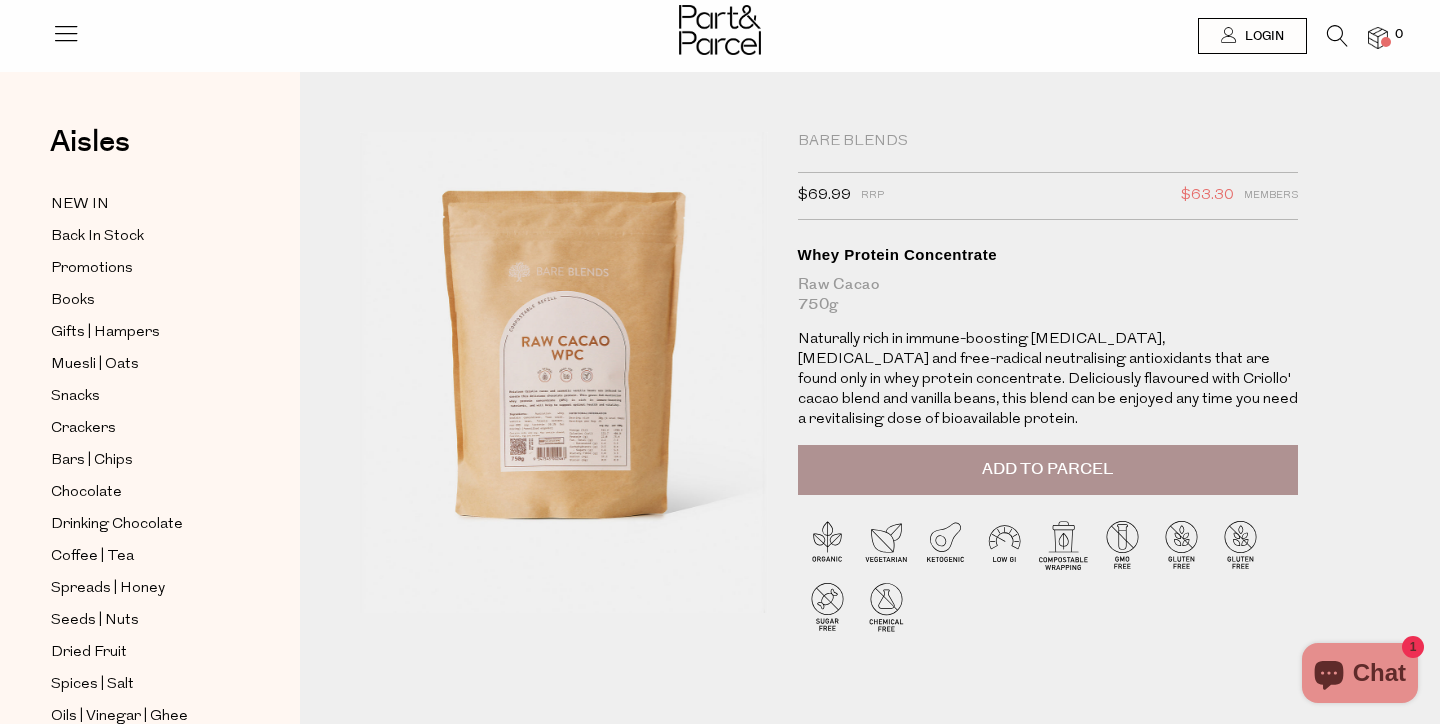 click at bounding box center [1337, 36] 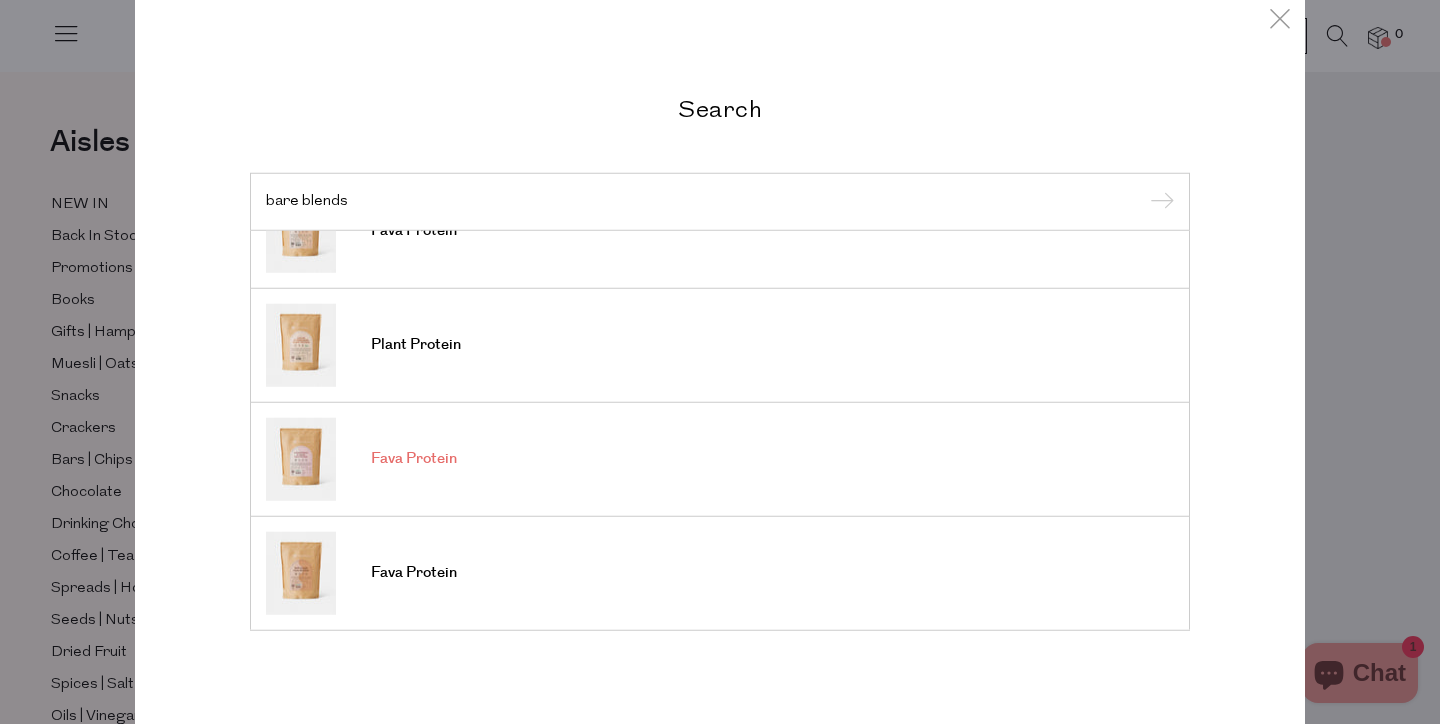scroll, scrollTop: 740, scrollLeft: 0, axis: vertical 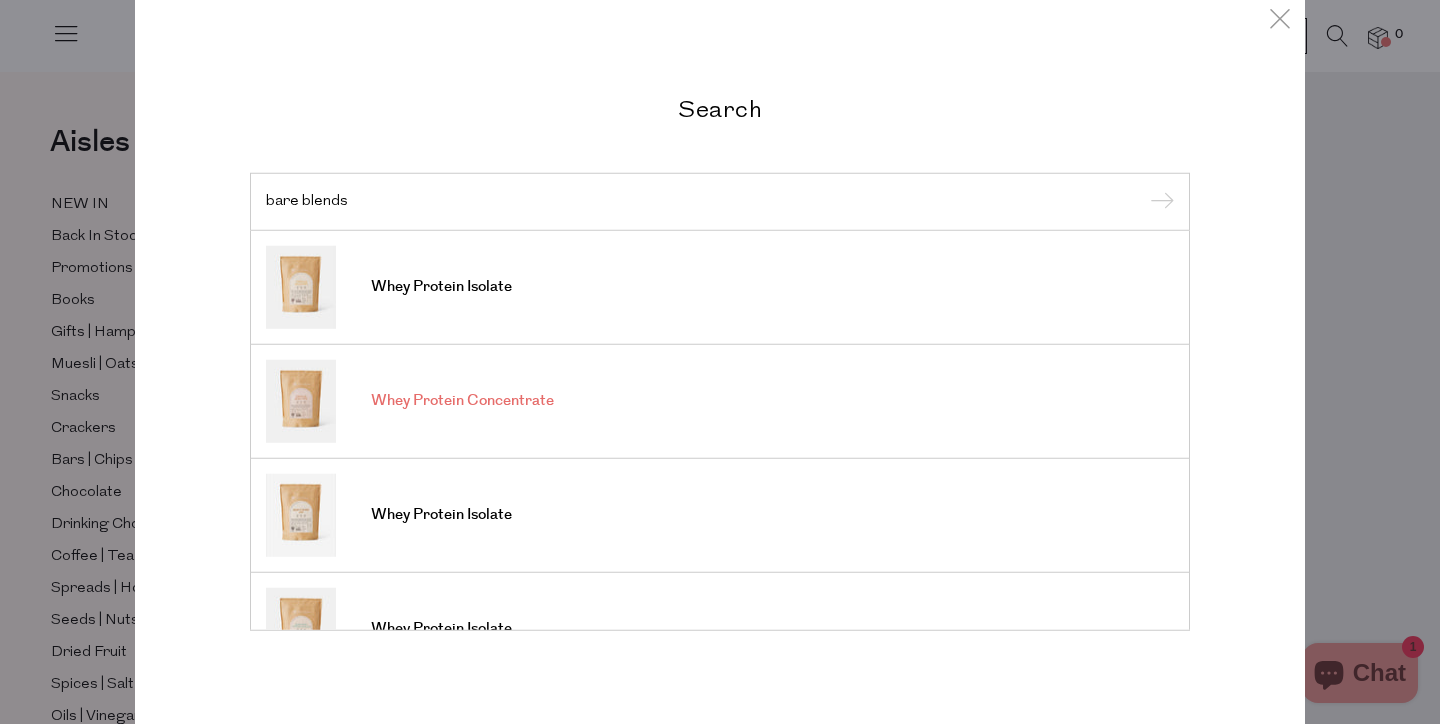 type on "bare blends" 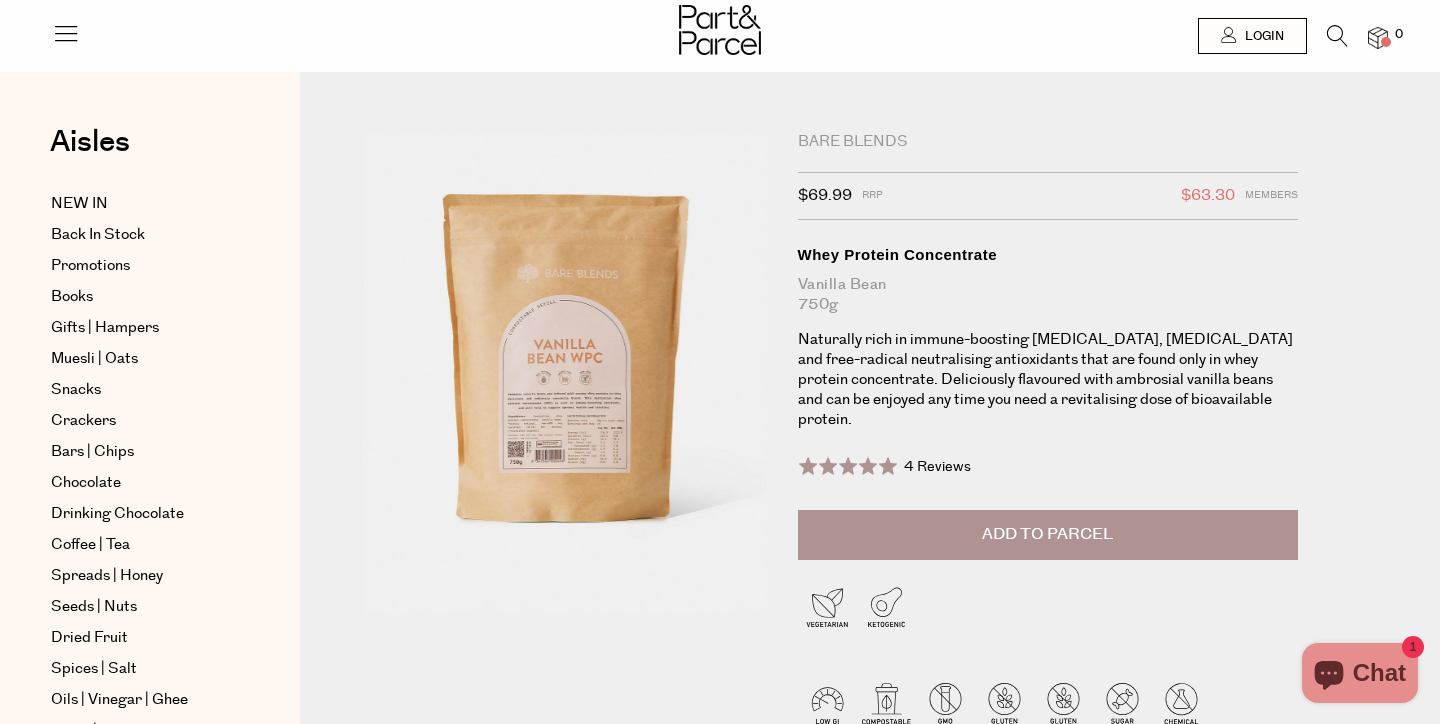 scroll, scrollTop: 0, scrollLeft: 0, axis: both 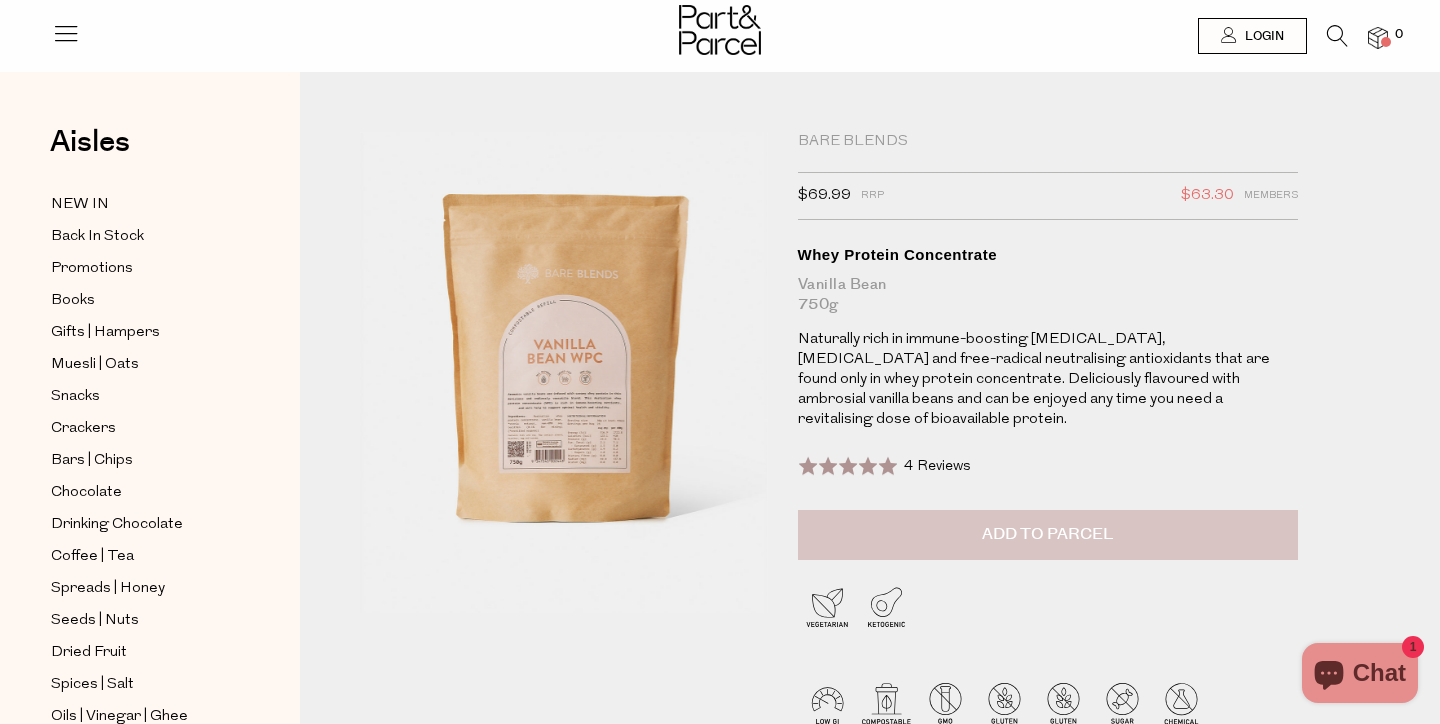 click on "Add to Parcel" at bounding box center (1047, 534) 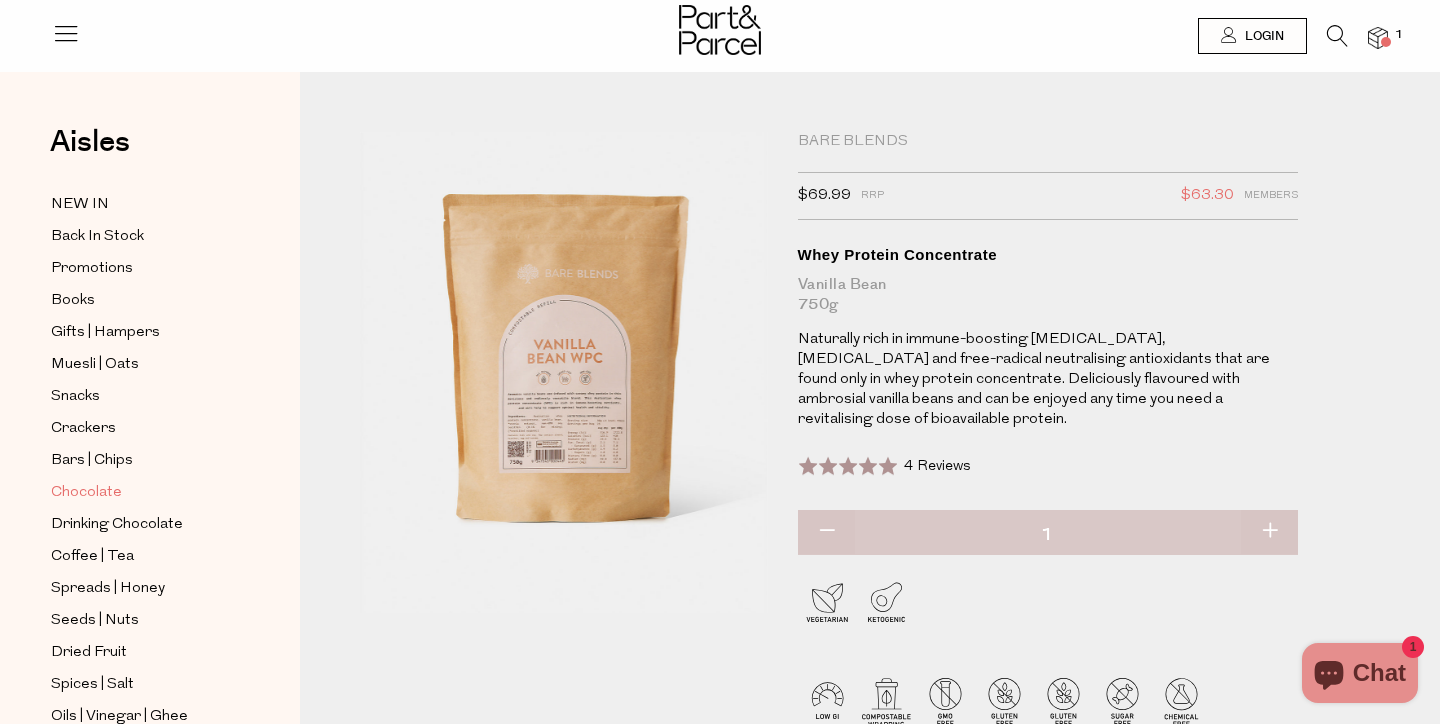 click on "Chocolate" at bounding box center (86, 493) 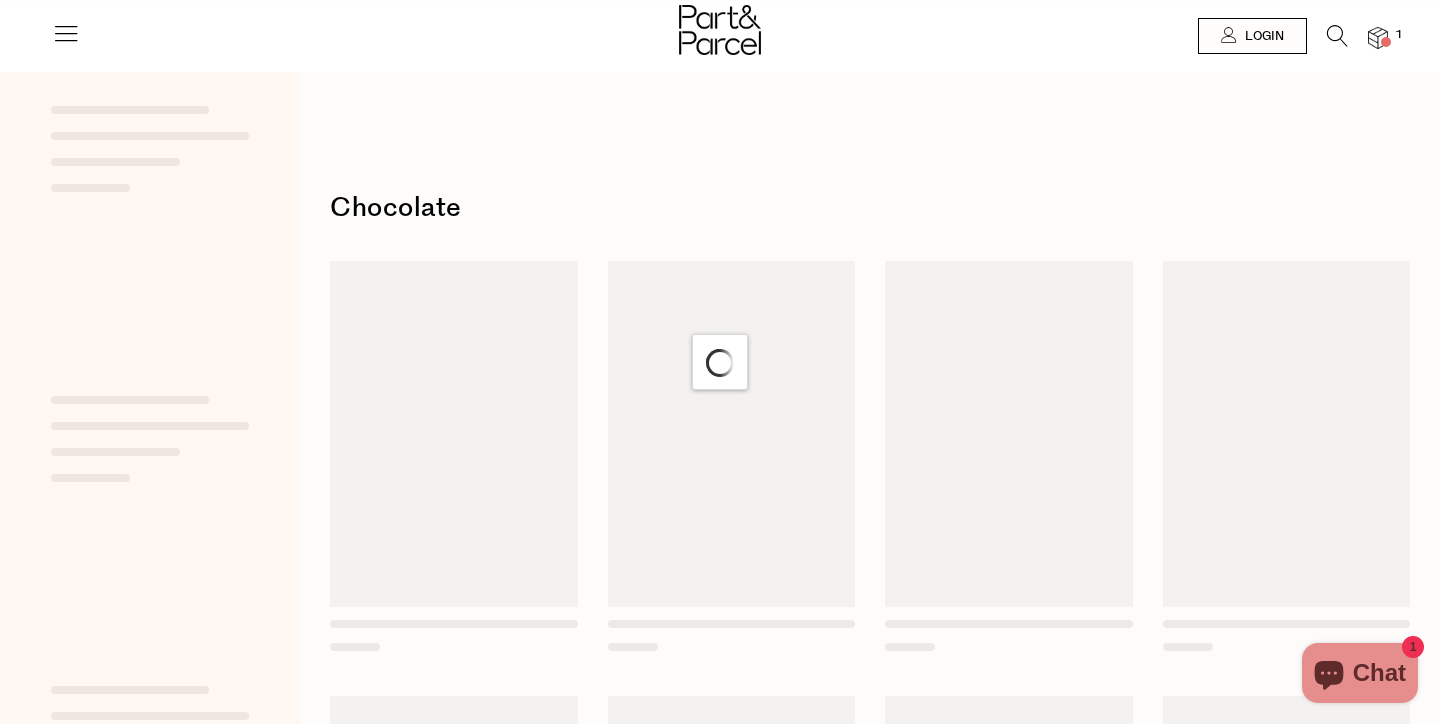 scroll, scrollTop: 0, scrollLeft: 0, axis: both 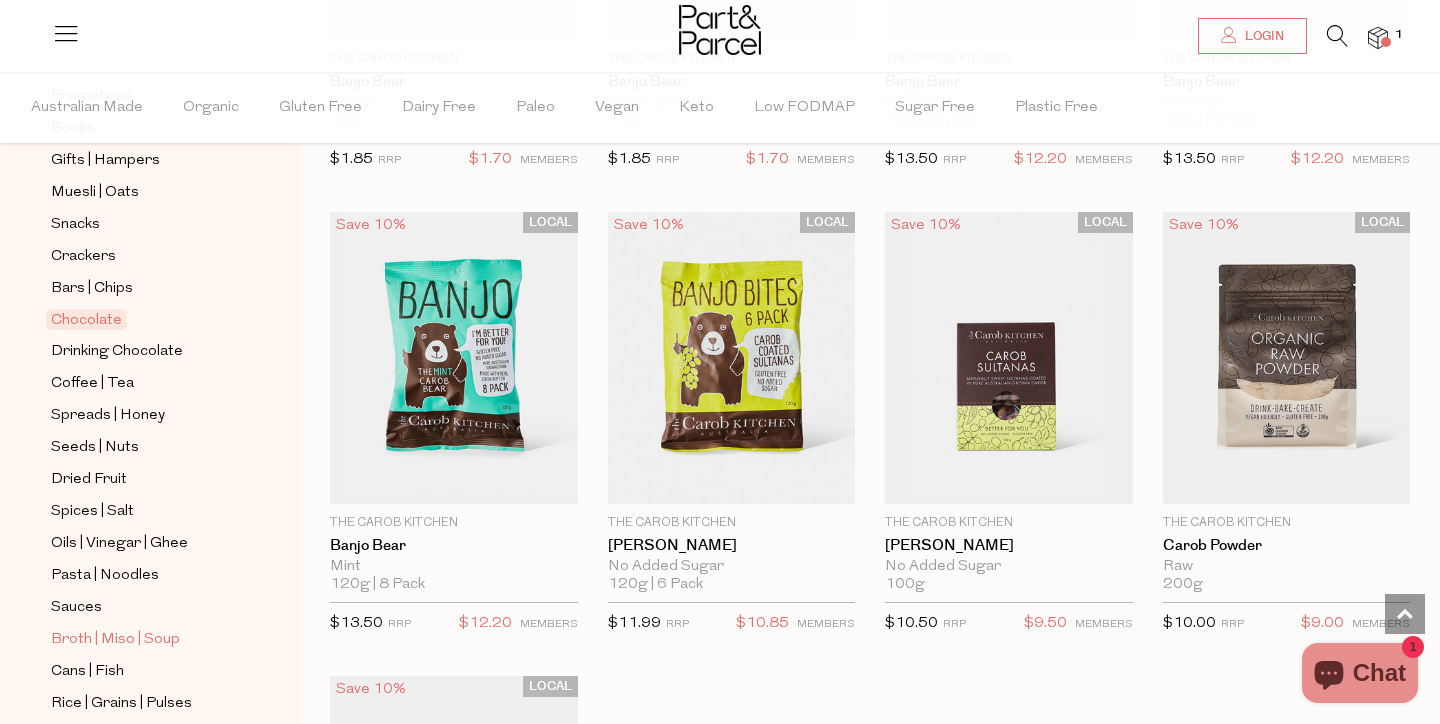 click on "Broth | Miso | Soup" at bounding box center [115, 640] 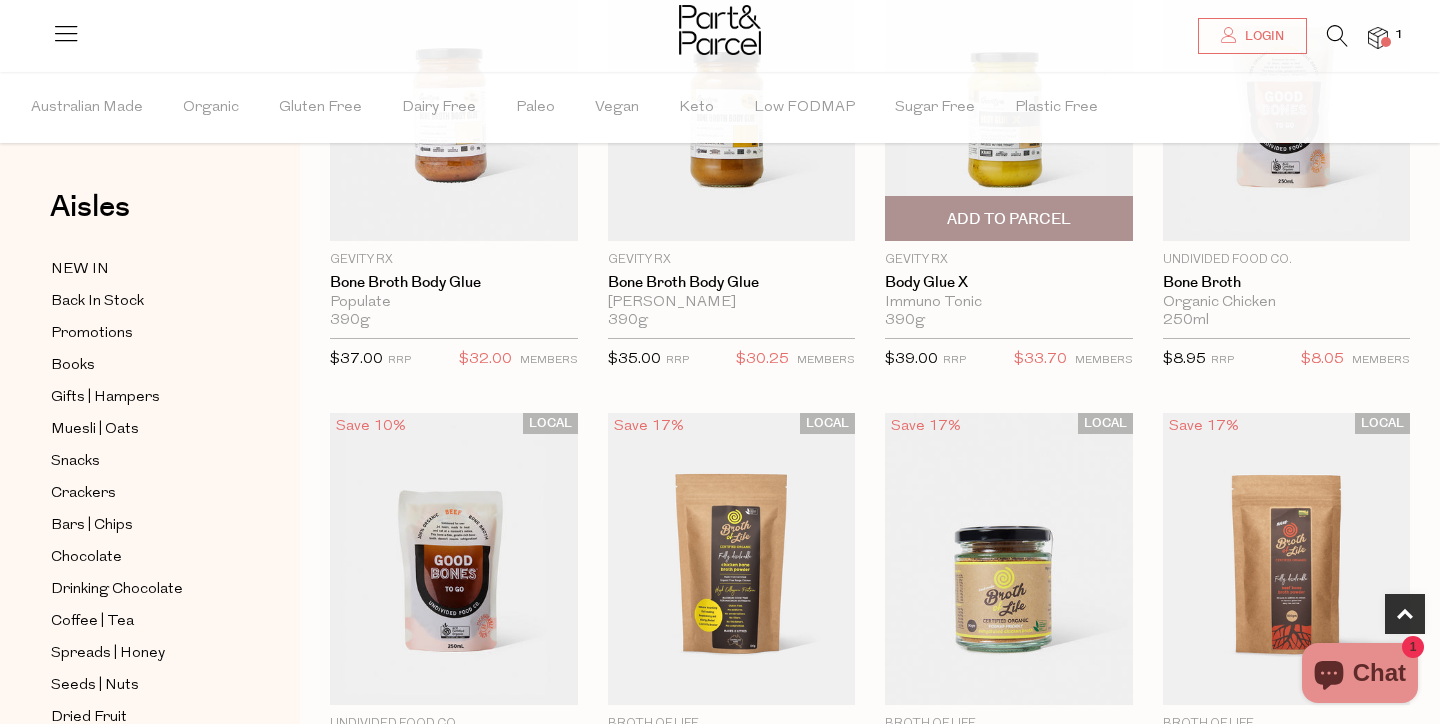 scroll, scrollTop: 782, scrollLeft: 0, axis: vertical 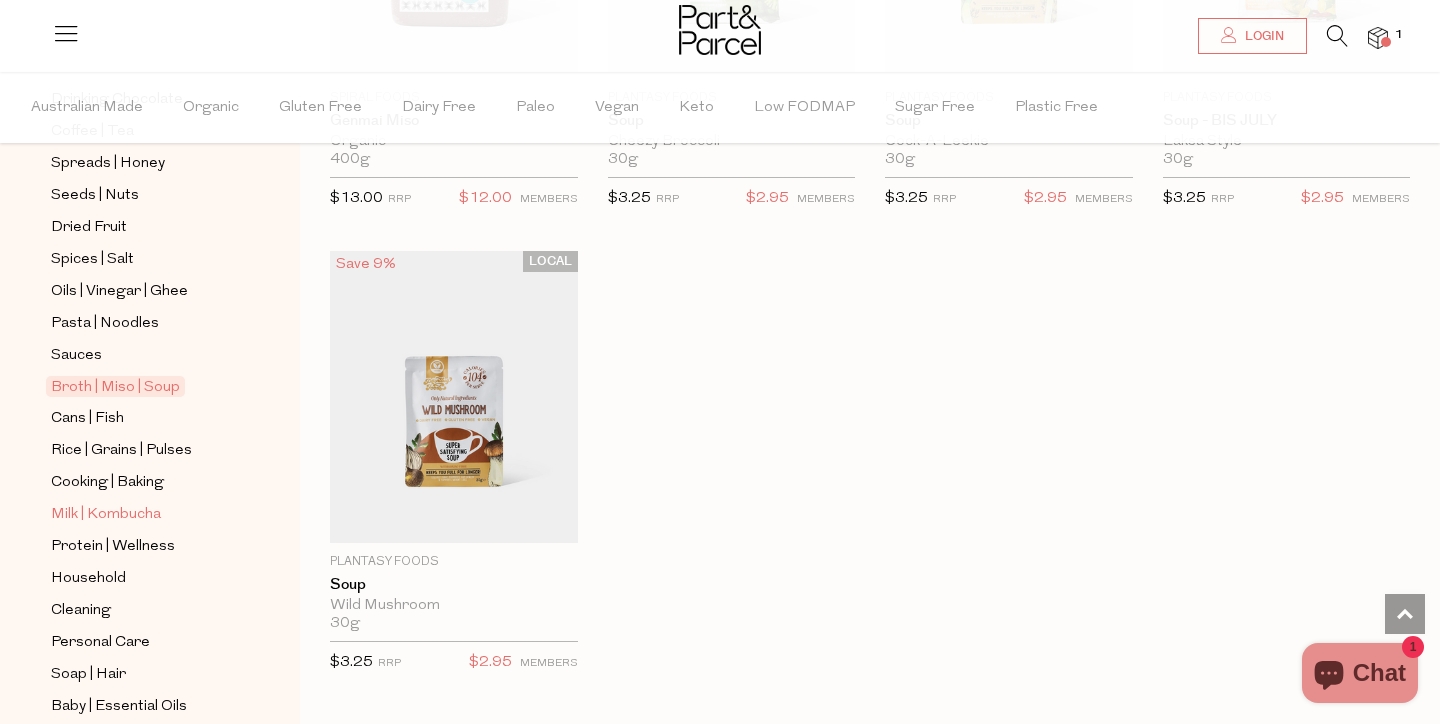 click on "Milk | Kombucha" at bounding box center (106, 515) 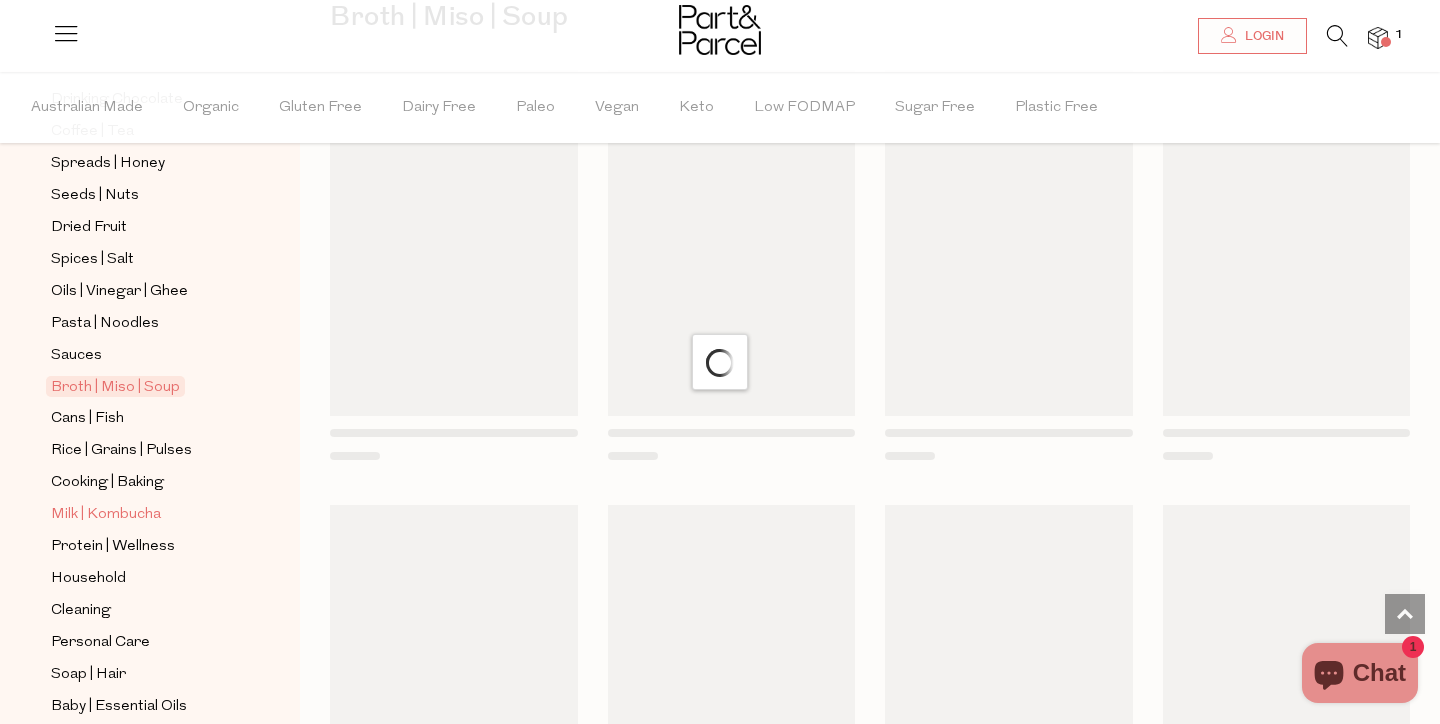scroll, scrollTop: 0, scrollLeft: 0, axis: both 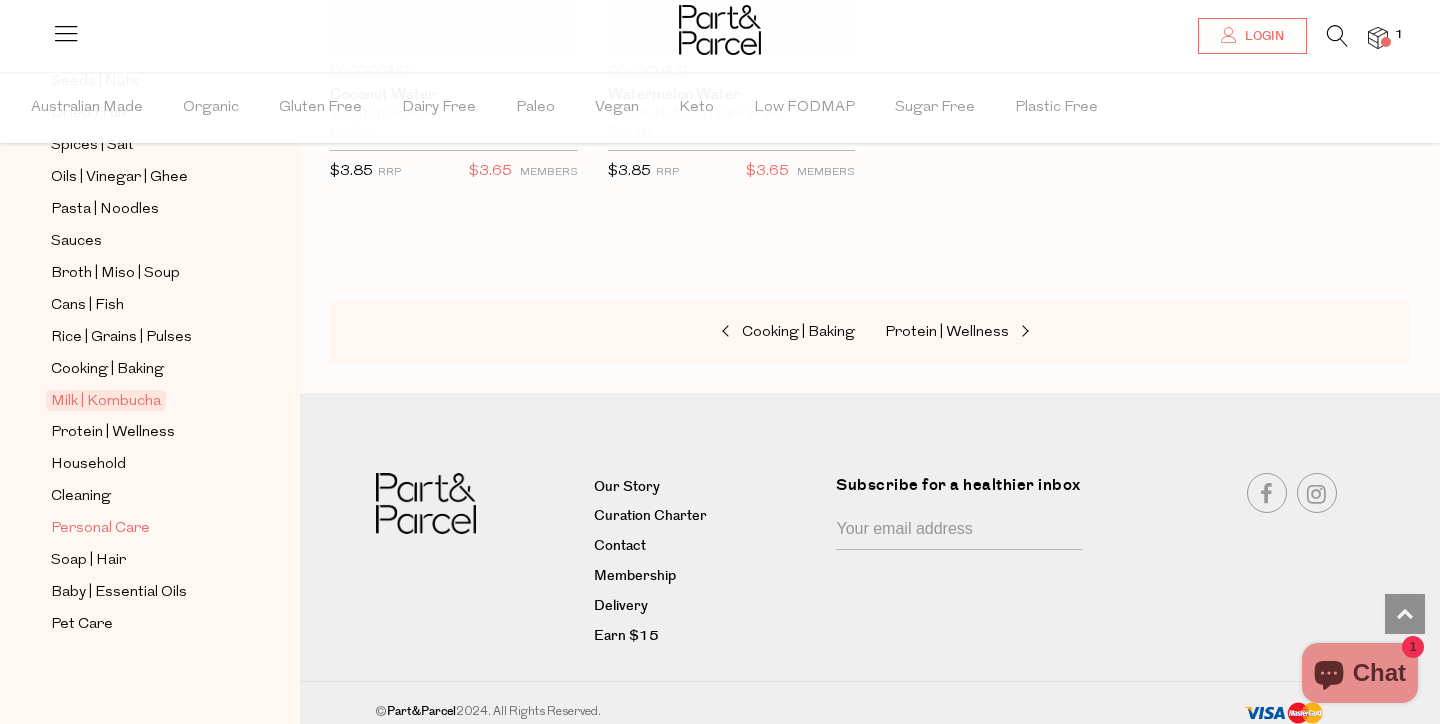 click on "Personal Care" at bounding box center [100, 529] 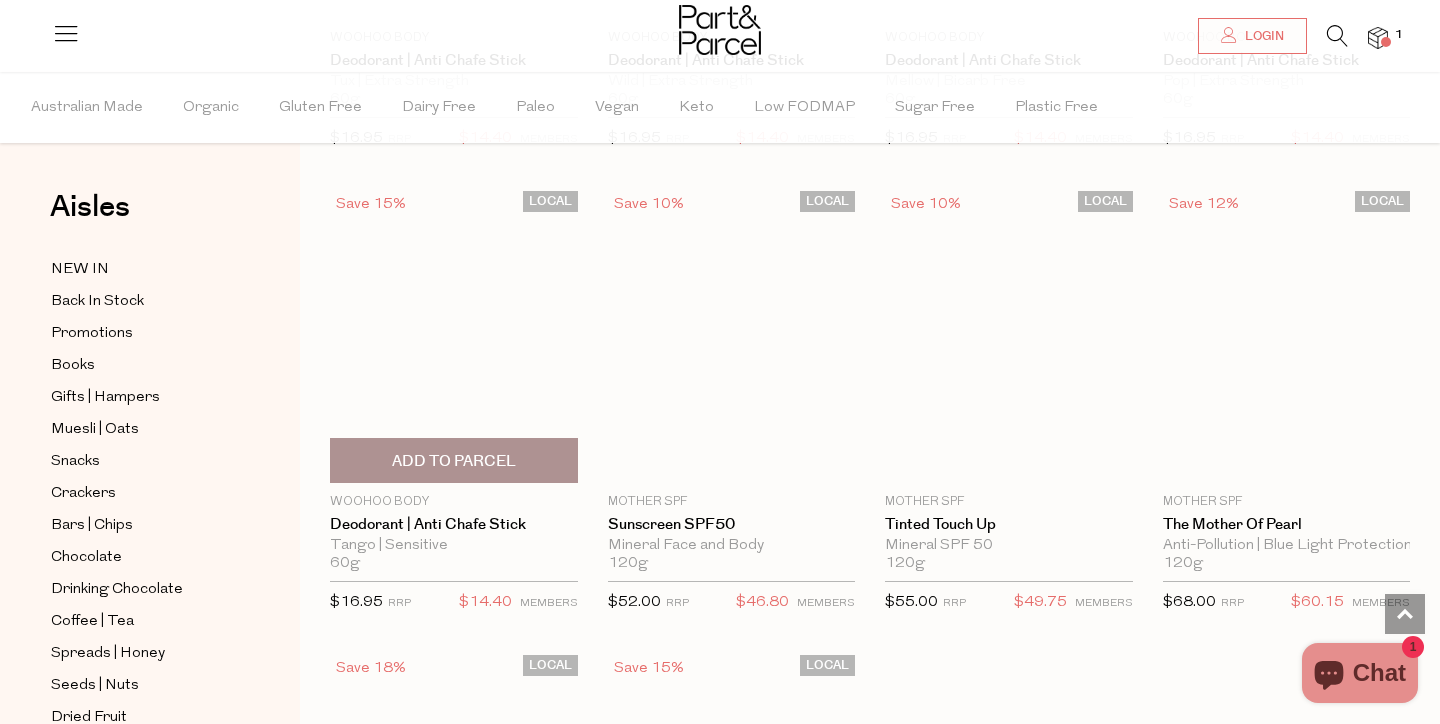 scroll, scrollTop: 5179, scrollLeft: 0, axis: vertical 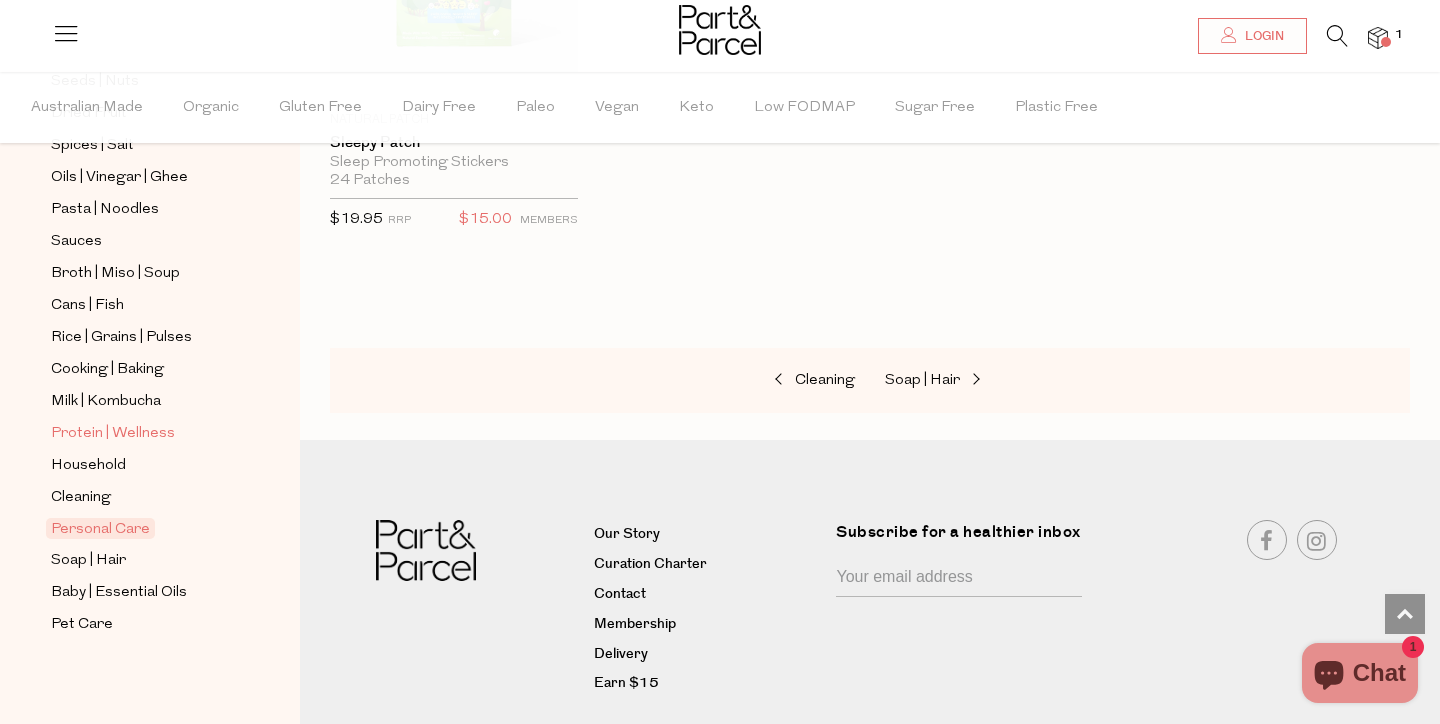 click on "Protein | Wellness" at bounding box center (113, 434) 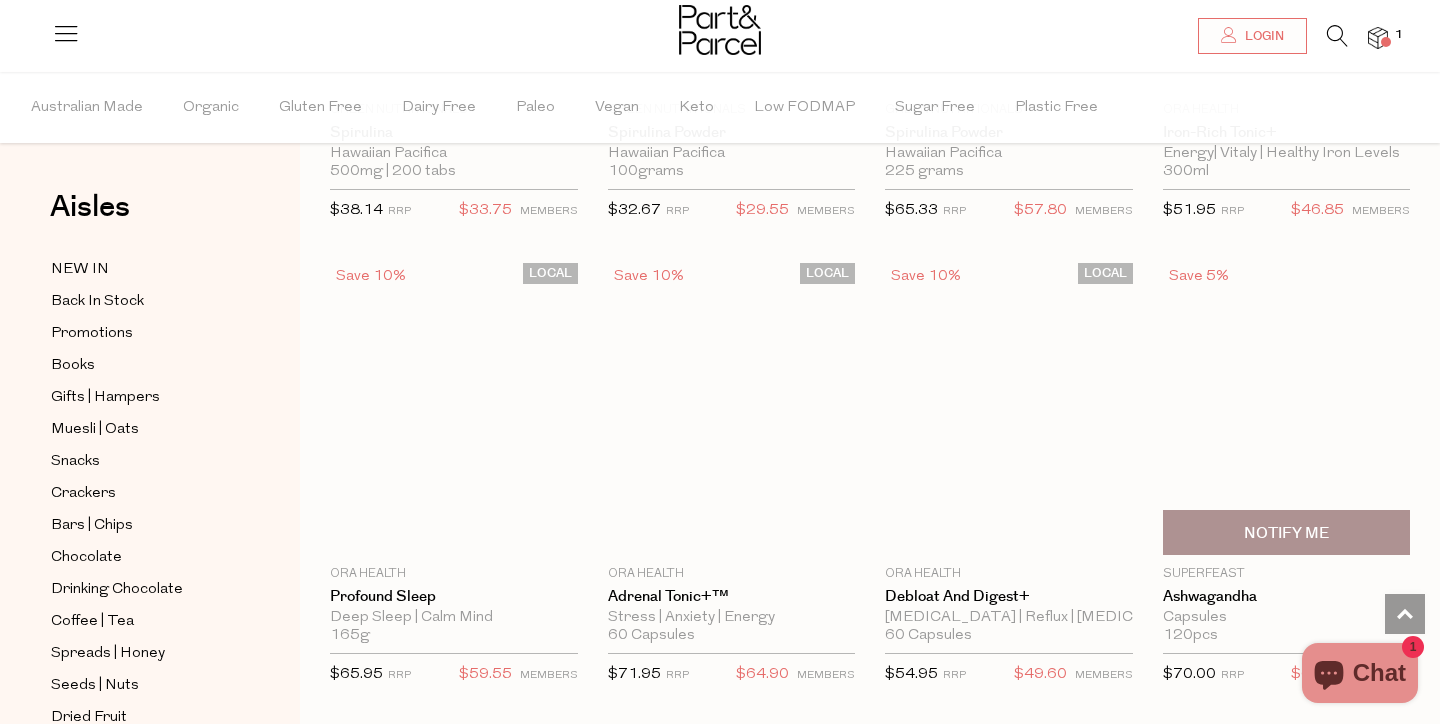scroll, scrollTop: 4628, scrollLeft: 0, axis: vertical 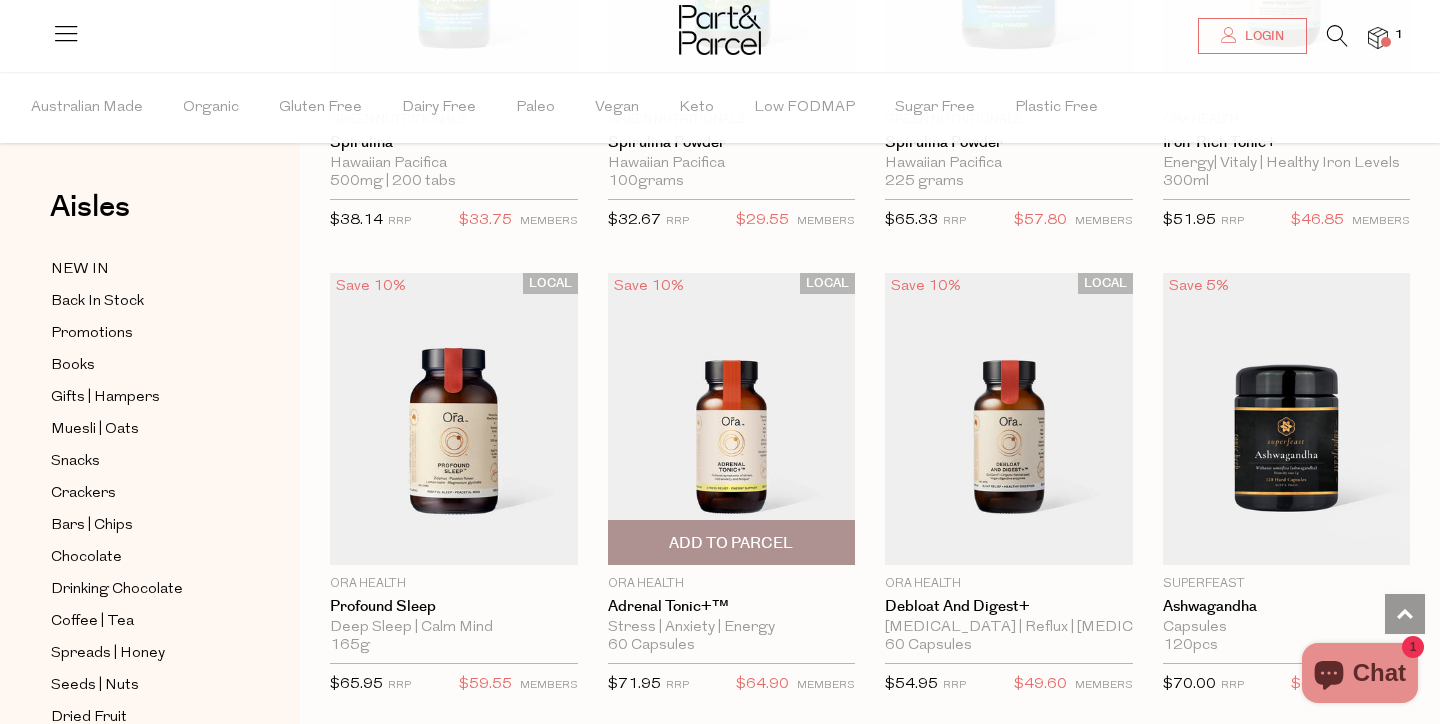 click at bounding box center (732, 419) 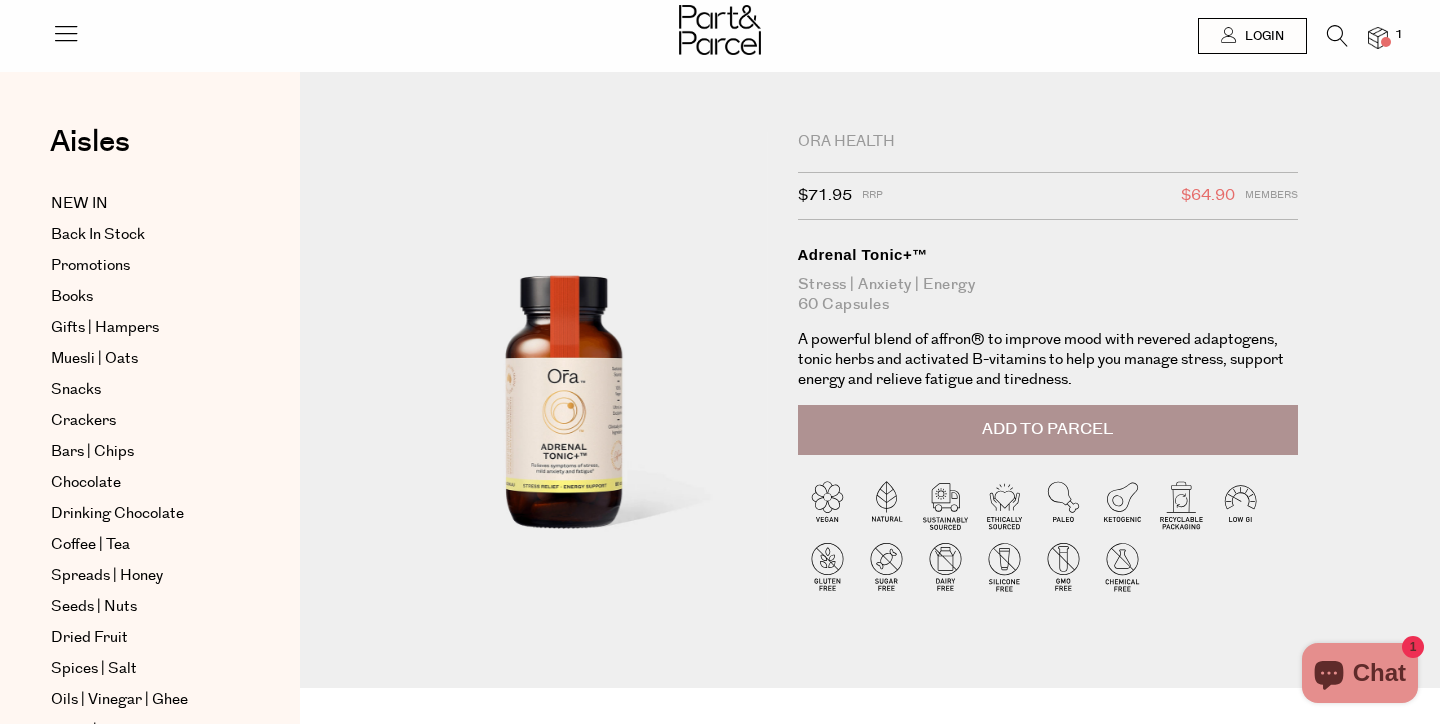 scroll, scrollTop: 0, scrollLeft: 0, axis: both 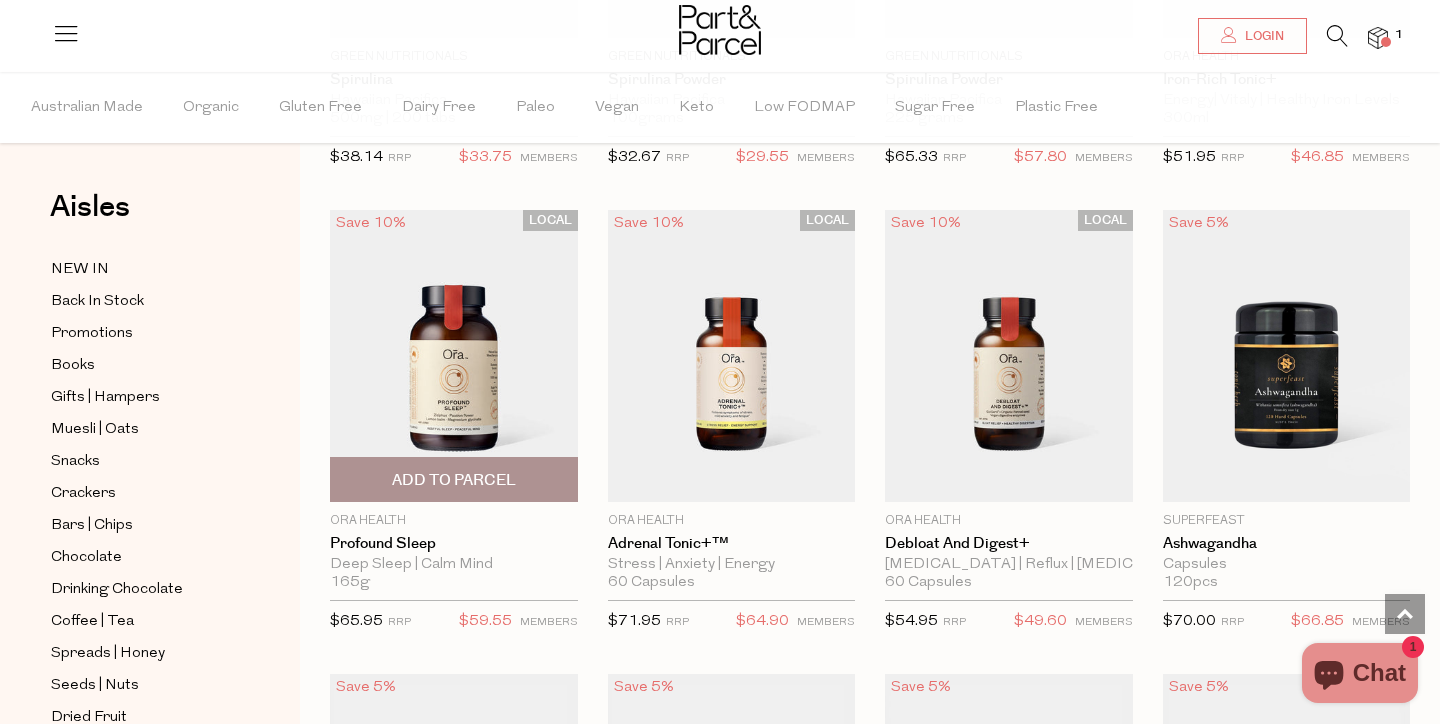 click at bounding box center (454, 356) 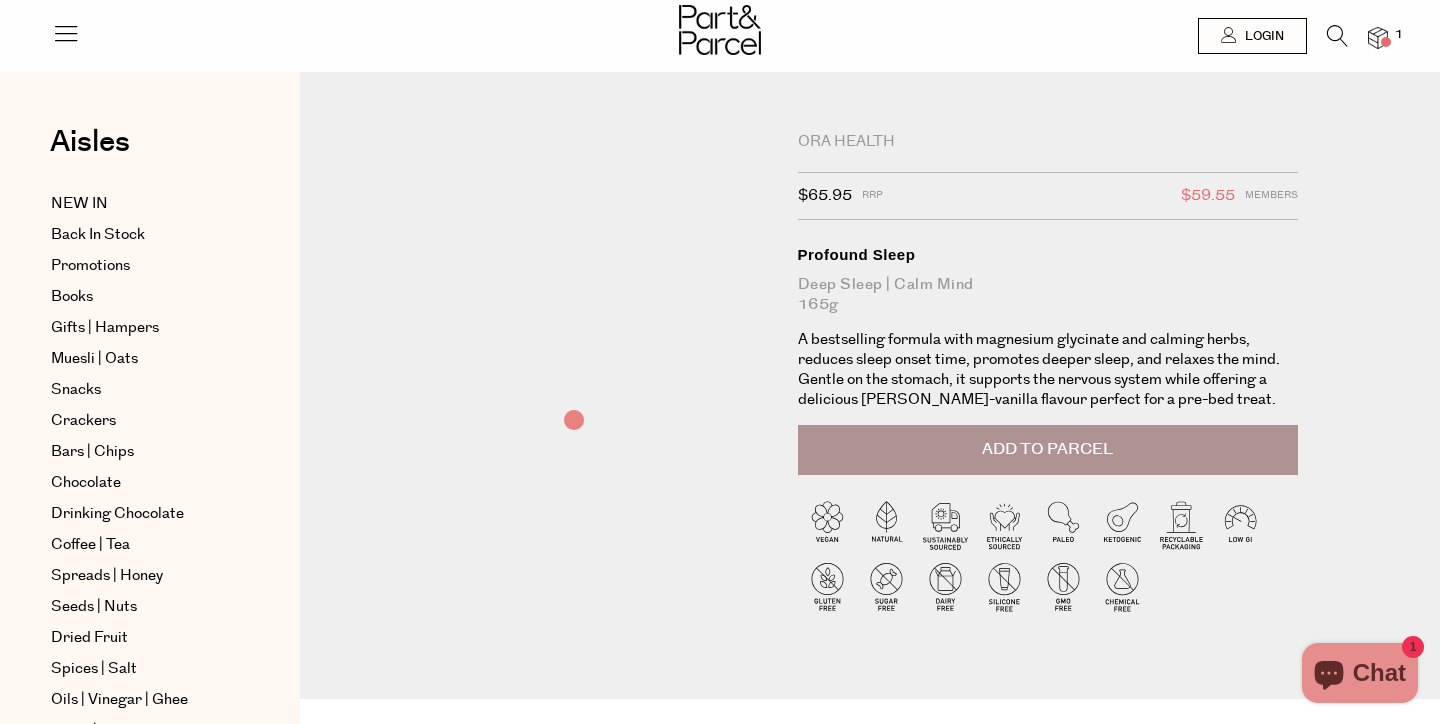 scroll, scrollTop: 0, scrollLeft: 0, axis: both 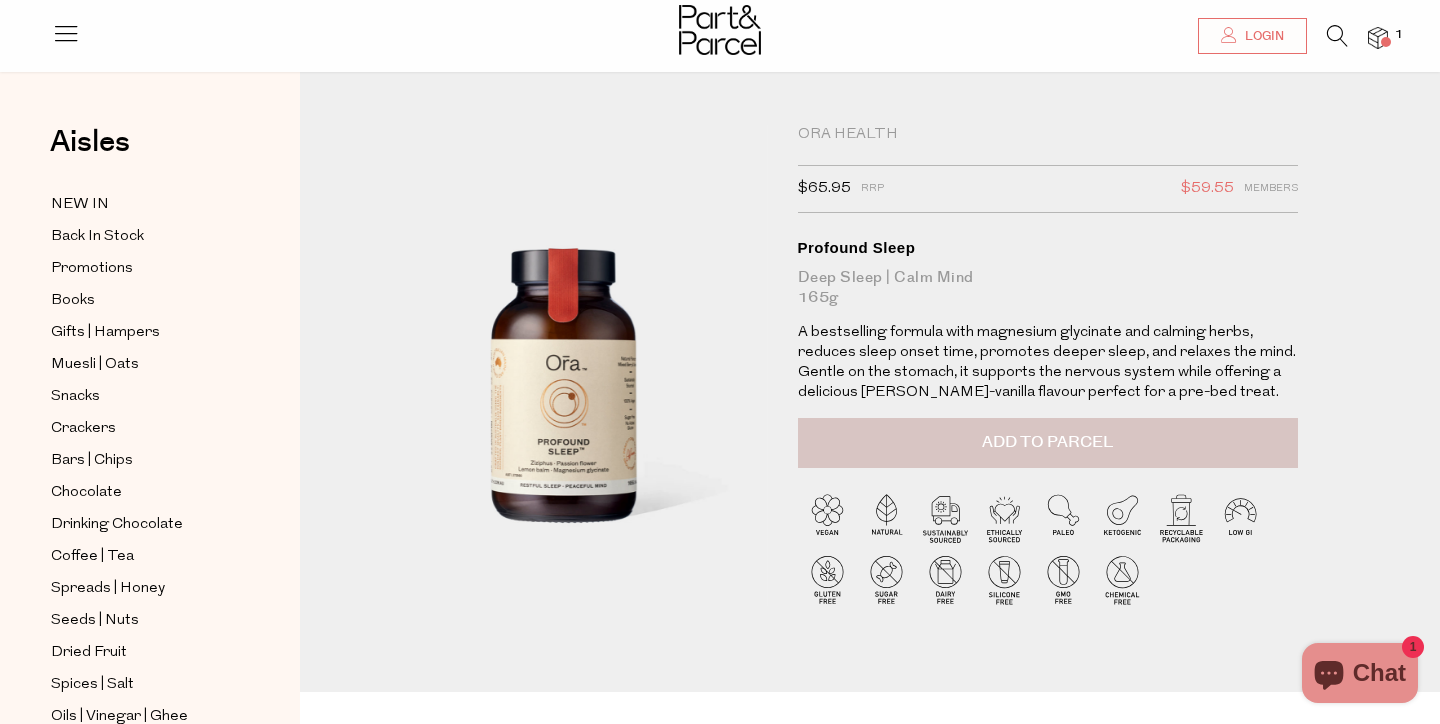 click on "Add to Parcel" at bounding box center (1047, 442) 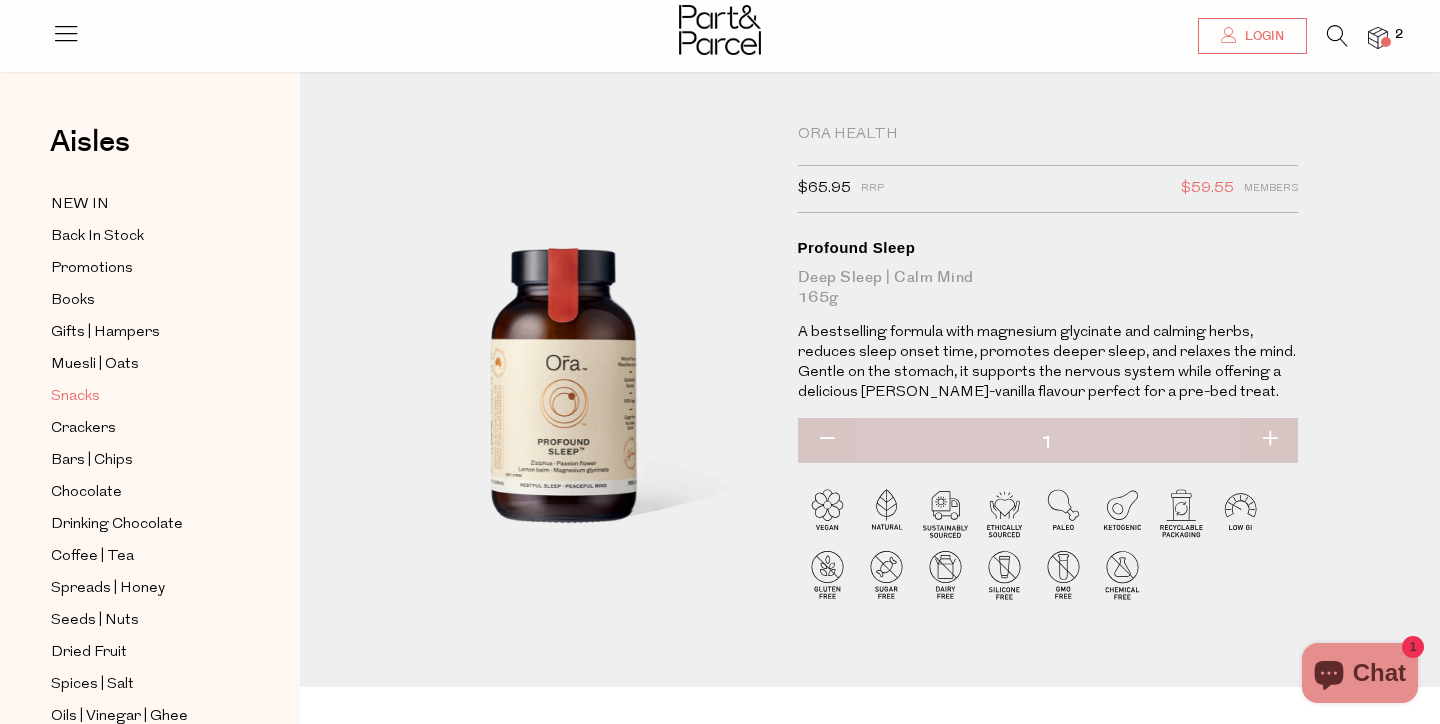 click on "Snacks" at bounding box center (75, 397) 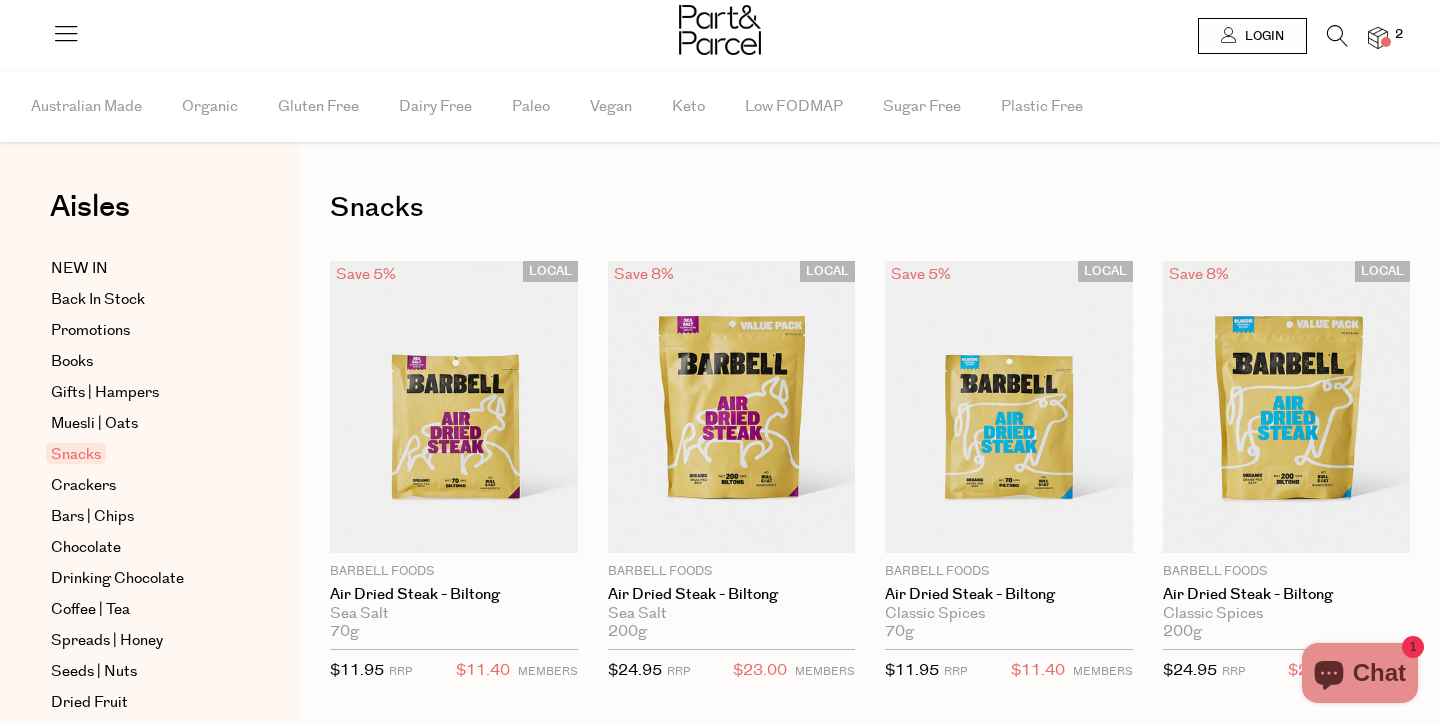 scroll, scrollTop: 0, scrollLeft: 0, axis: both 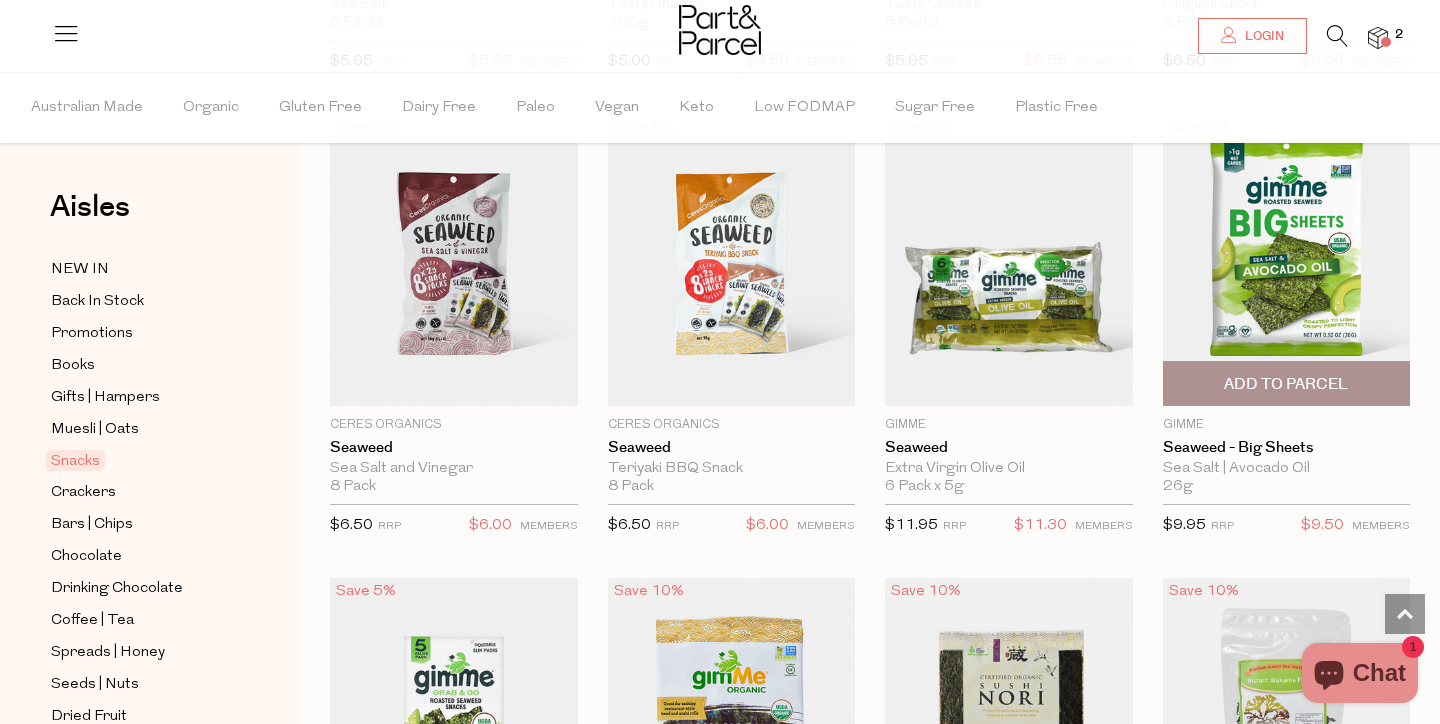 click at bounding box center (1287, 260) 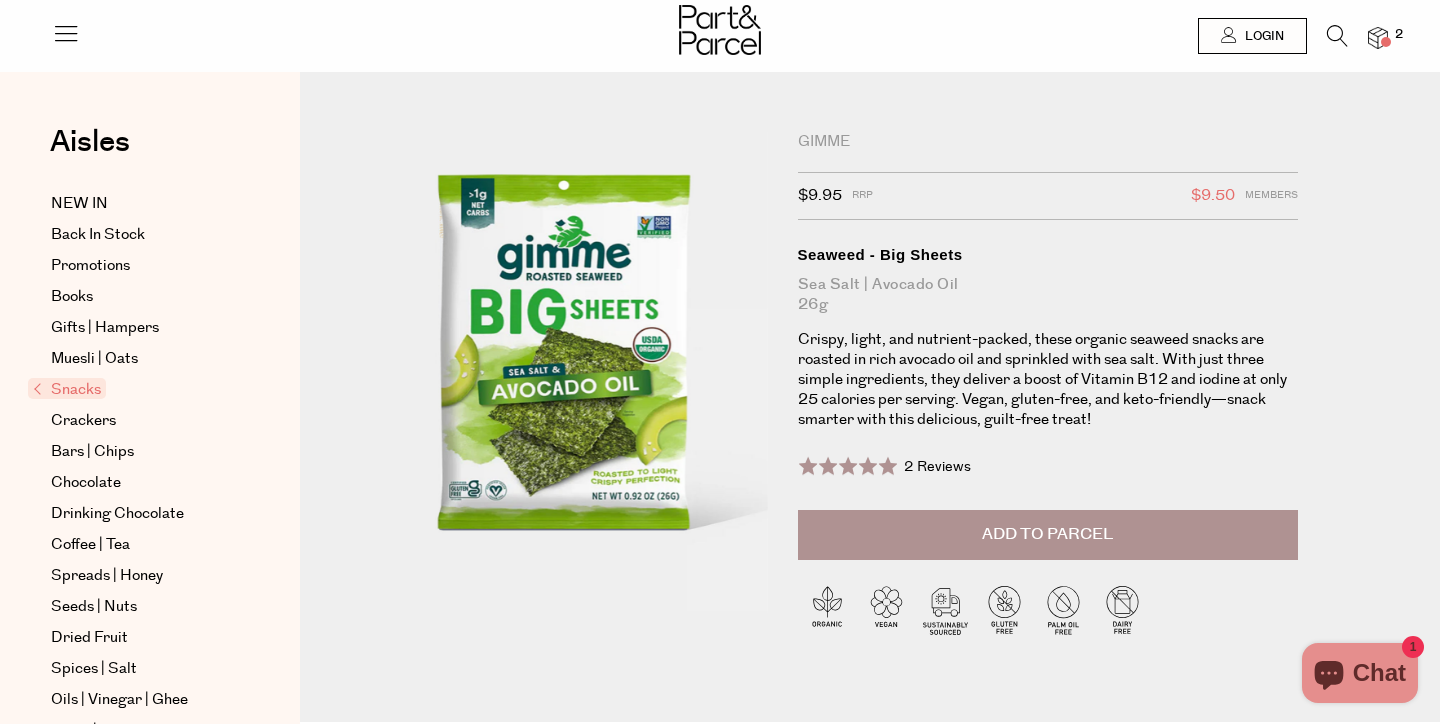 scroll, scrollTop: 0, scrollLeft: 0, axis: both 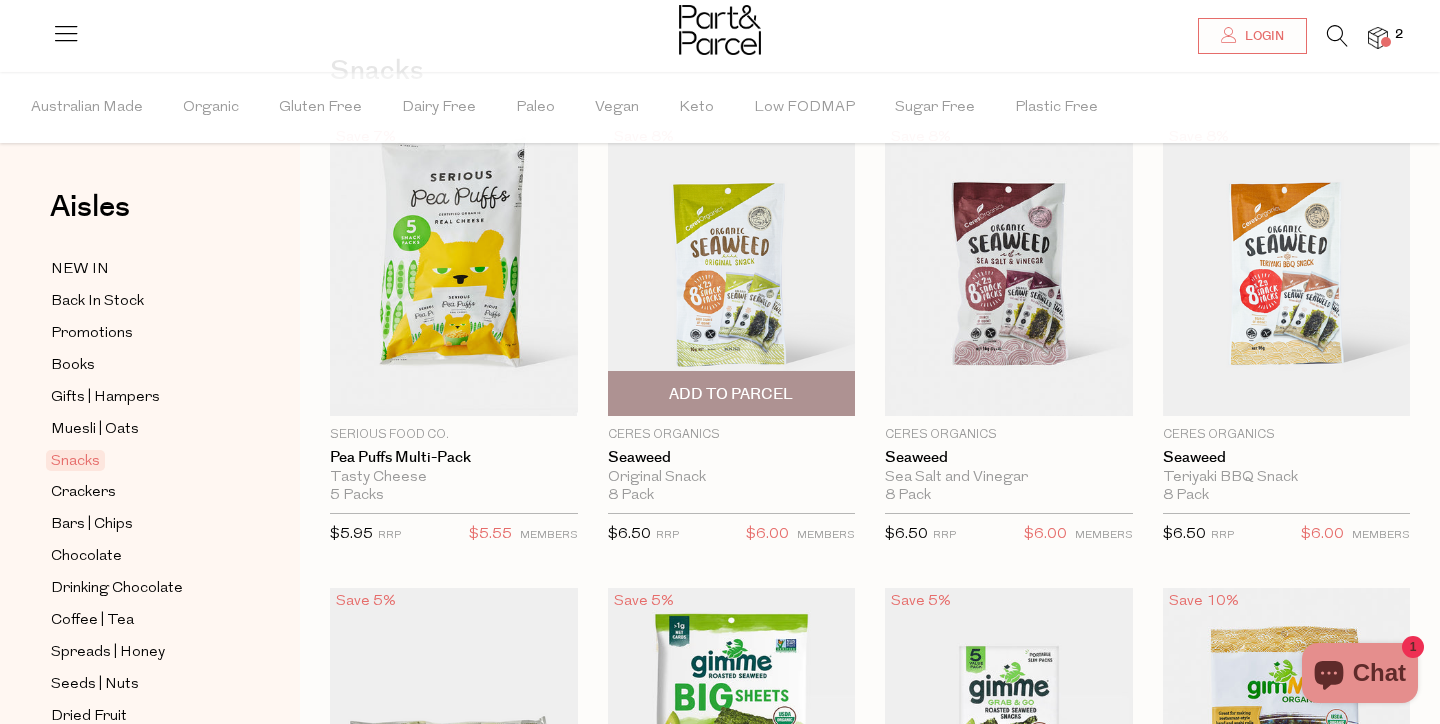 click at bounding box center (732, 270) 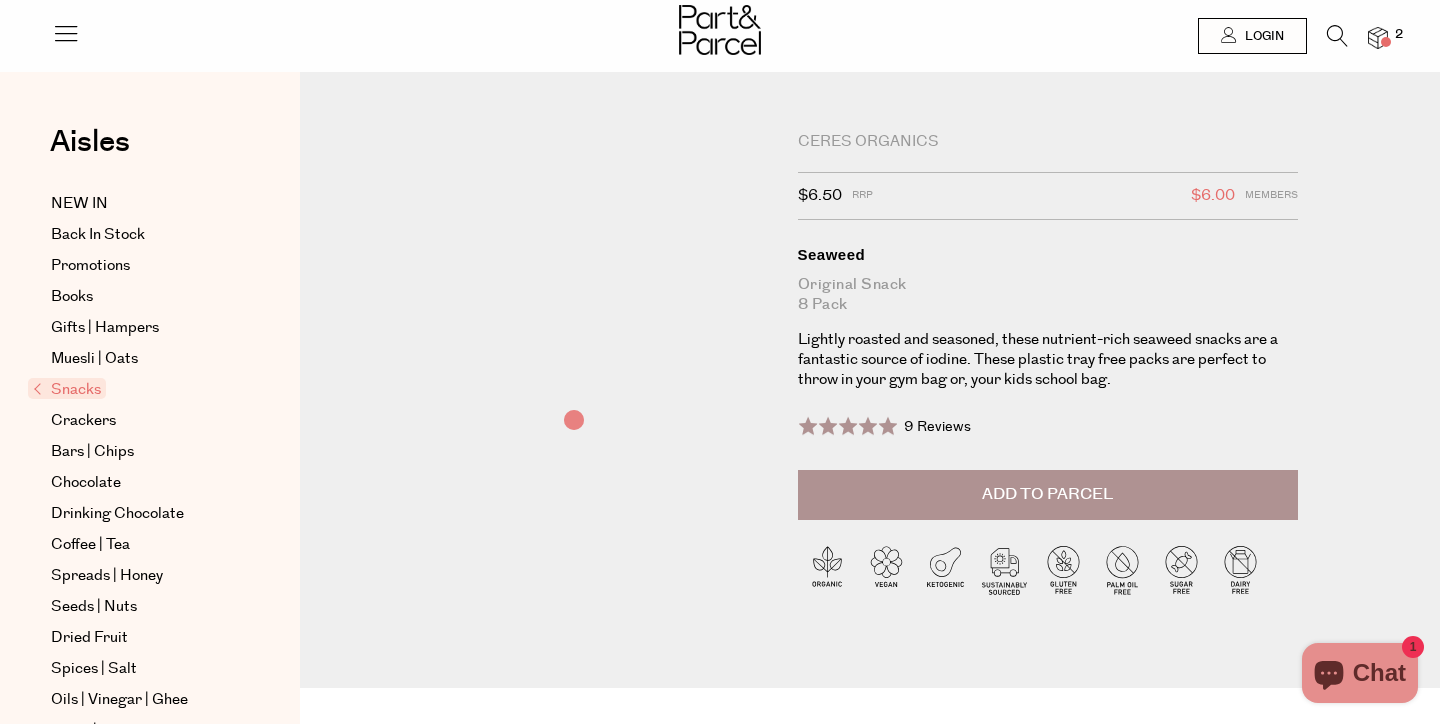 scroll, scrollTop: 0, scrollLeft: 0, axis: both 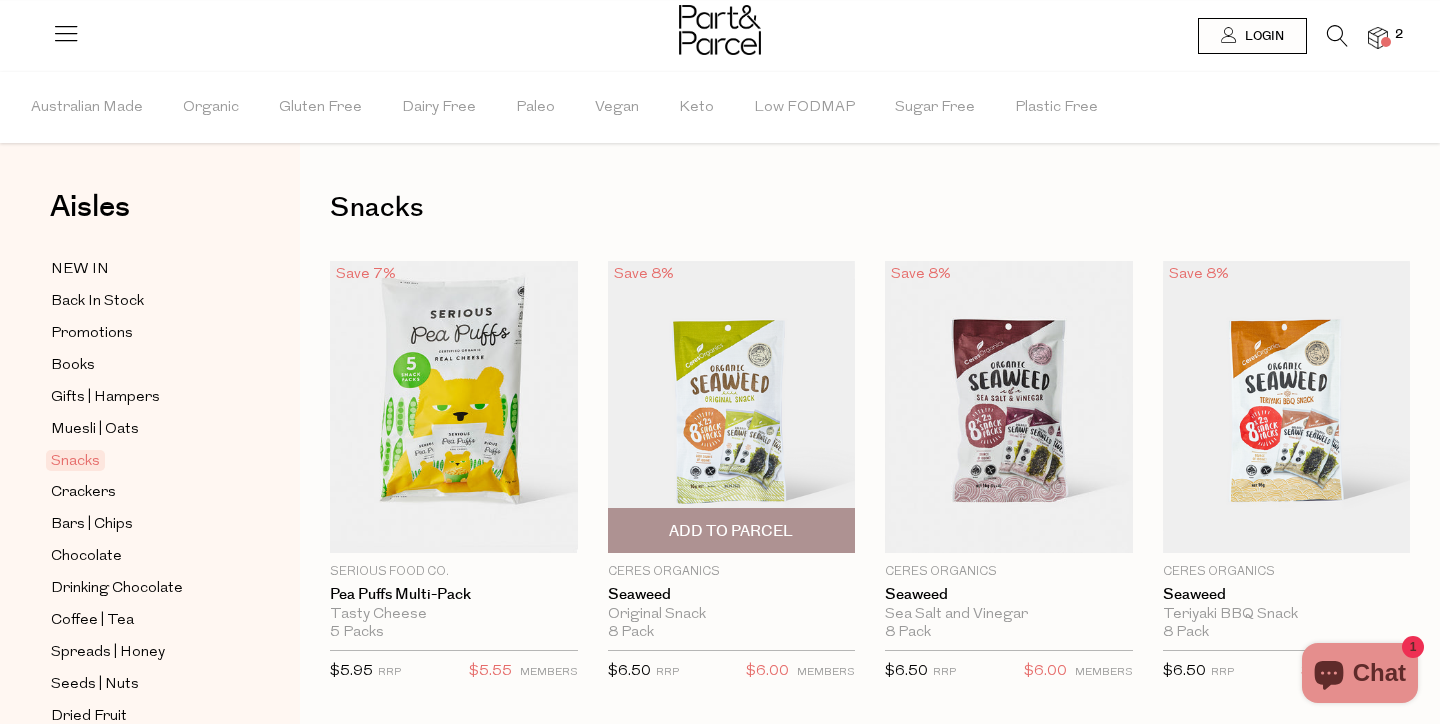 click on "Add To Parcel" at bounding box center (731, 531) 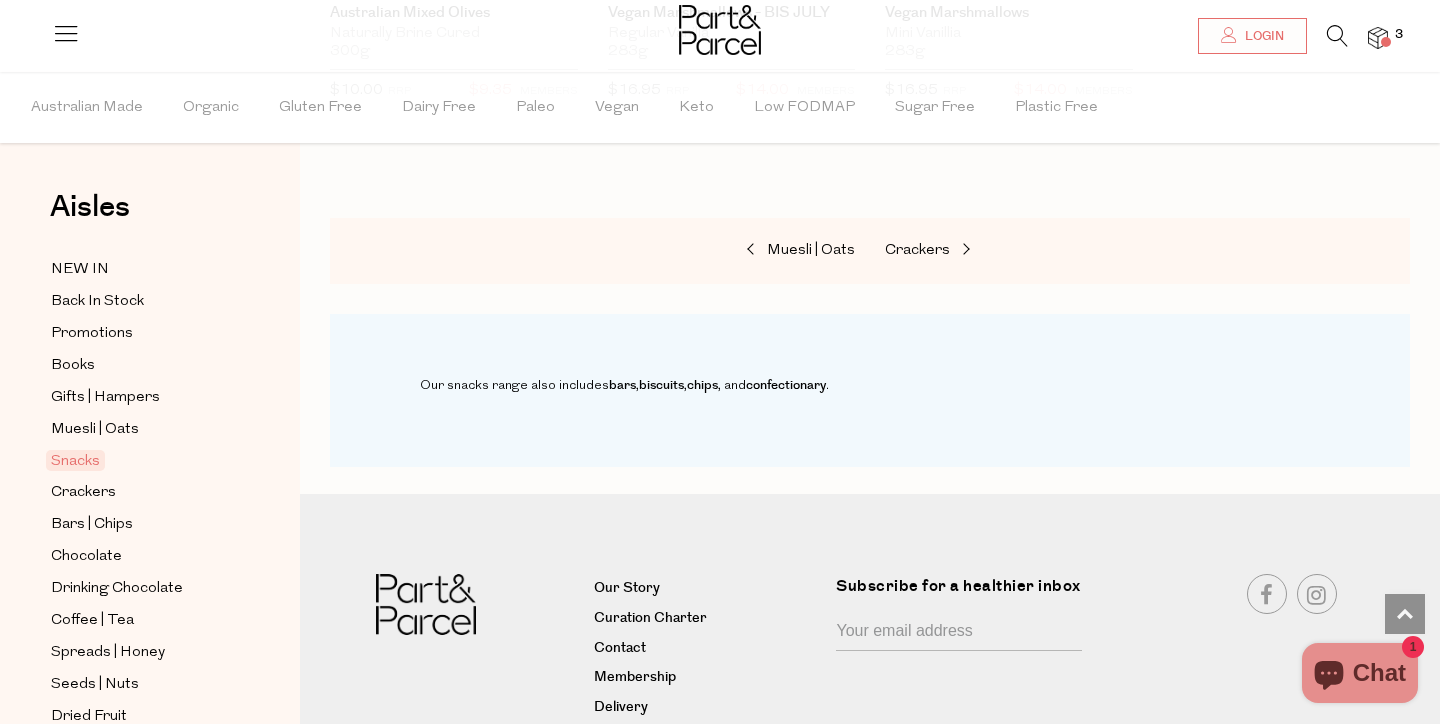 scroll, scrollTop: 2443, scrollLeft: 0, axis: vertical 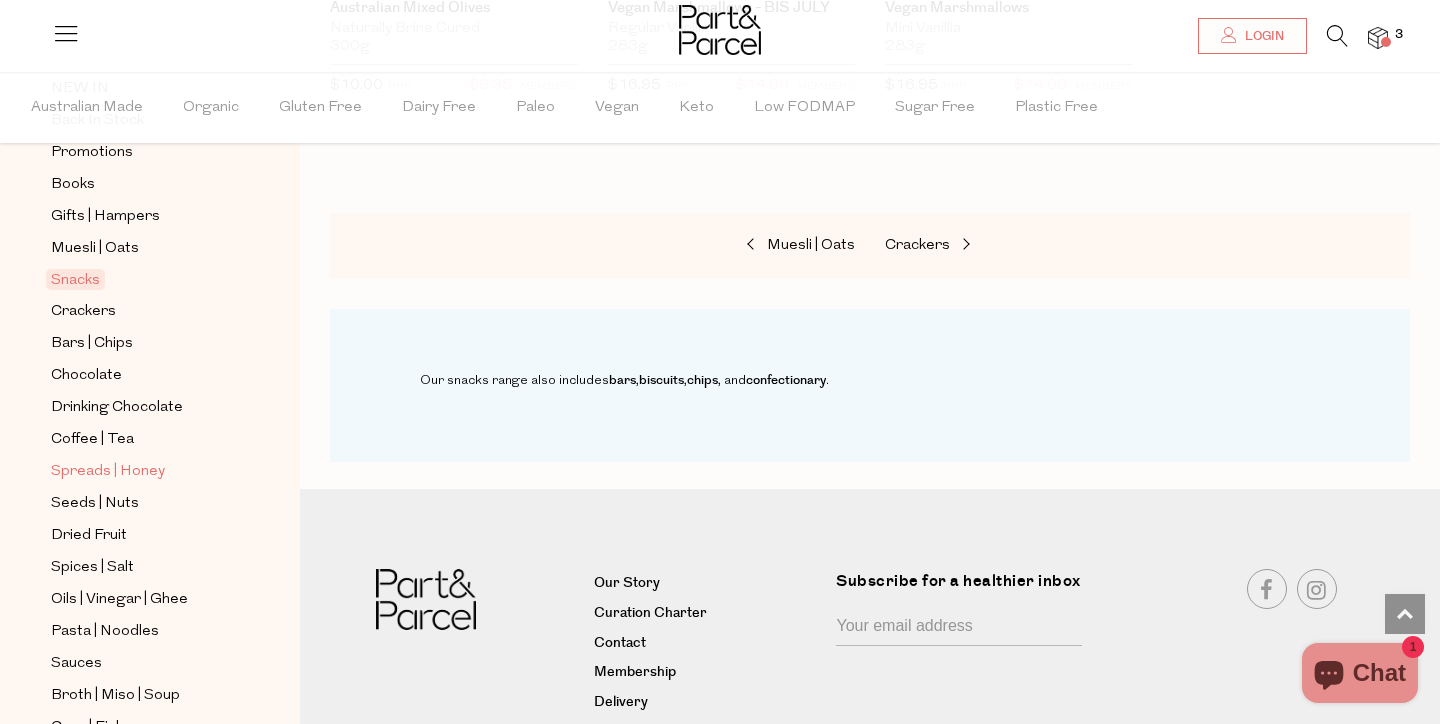 click on "Spreads | Honey" at bounding box center (108, 472) 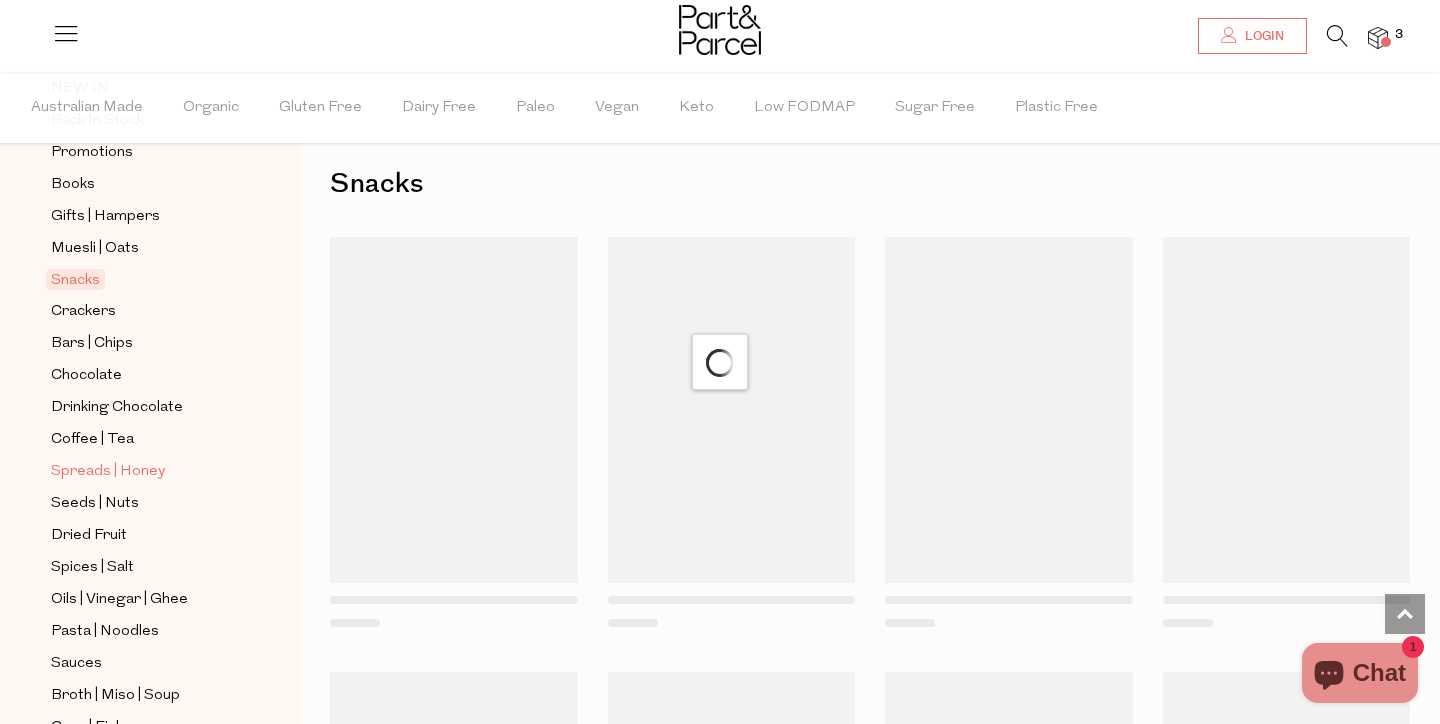 scroll, scrollTop: 0, scrollLeft: 0, axis: both 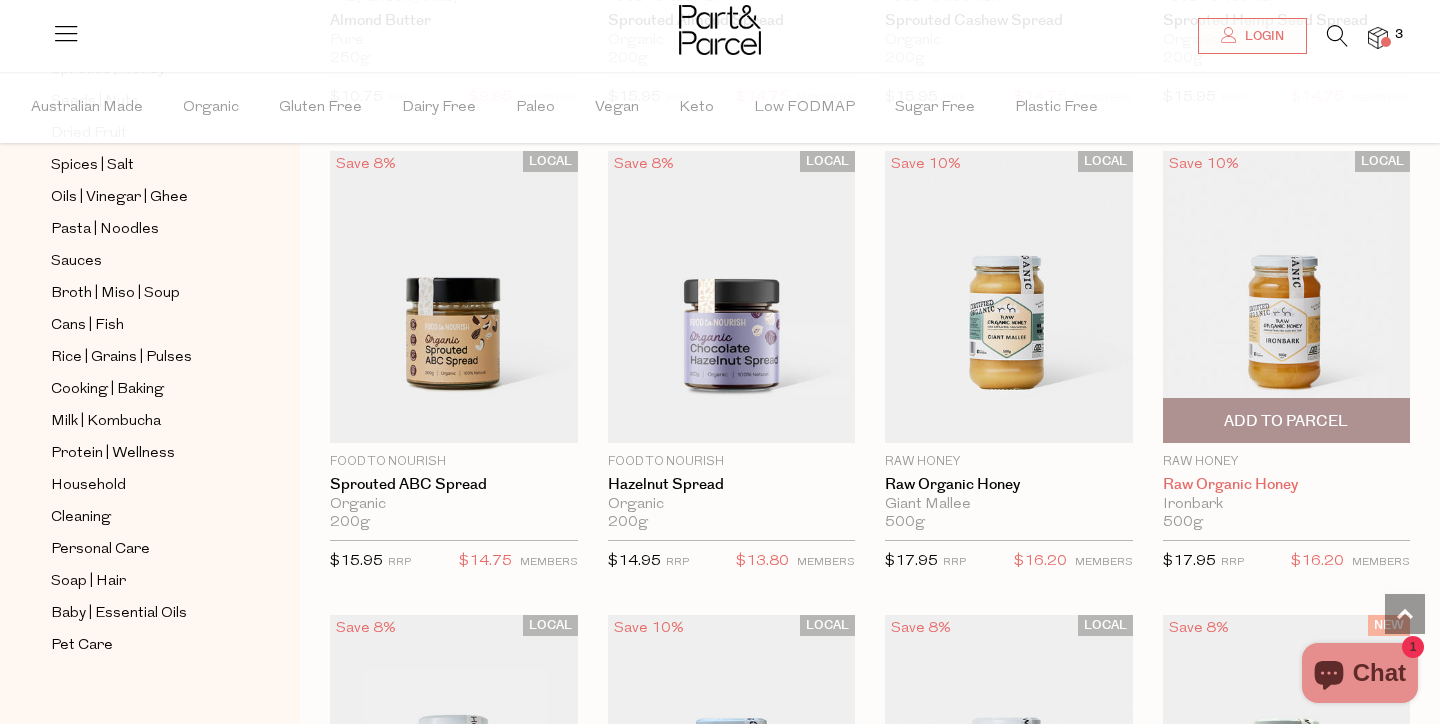 click on "Raw Organic Honey" at bounding box center [1287, 485] 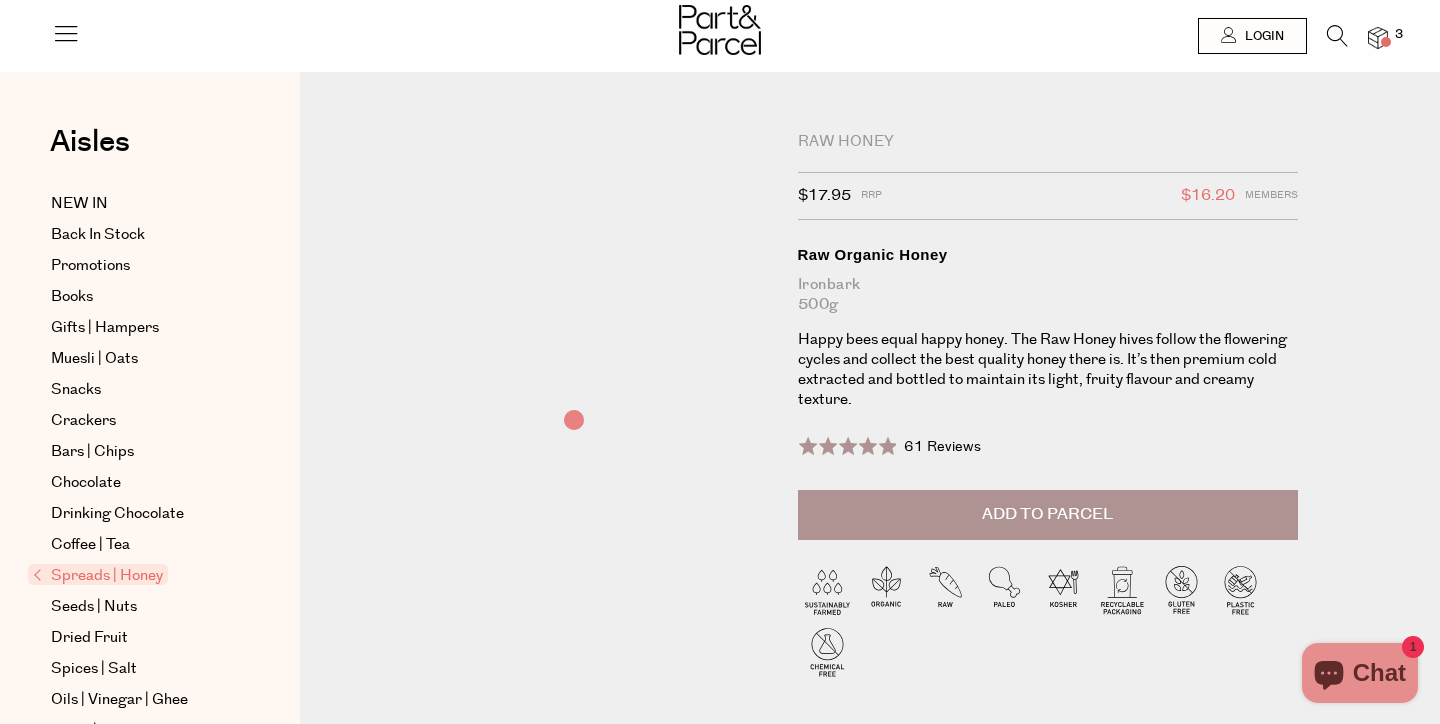 scroll, scrollTop: 0, scrollLeft: 0, axis: both 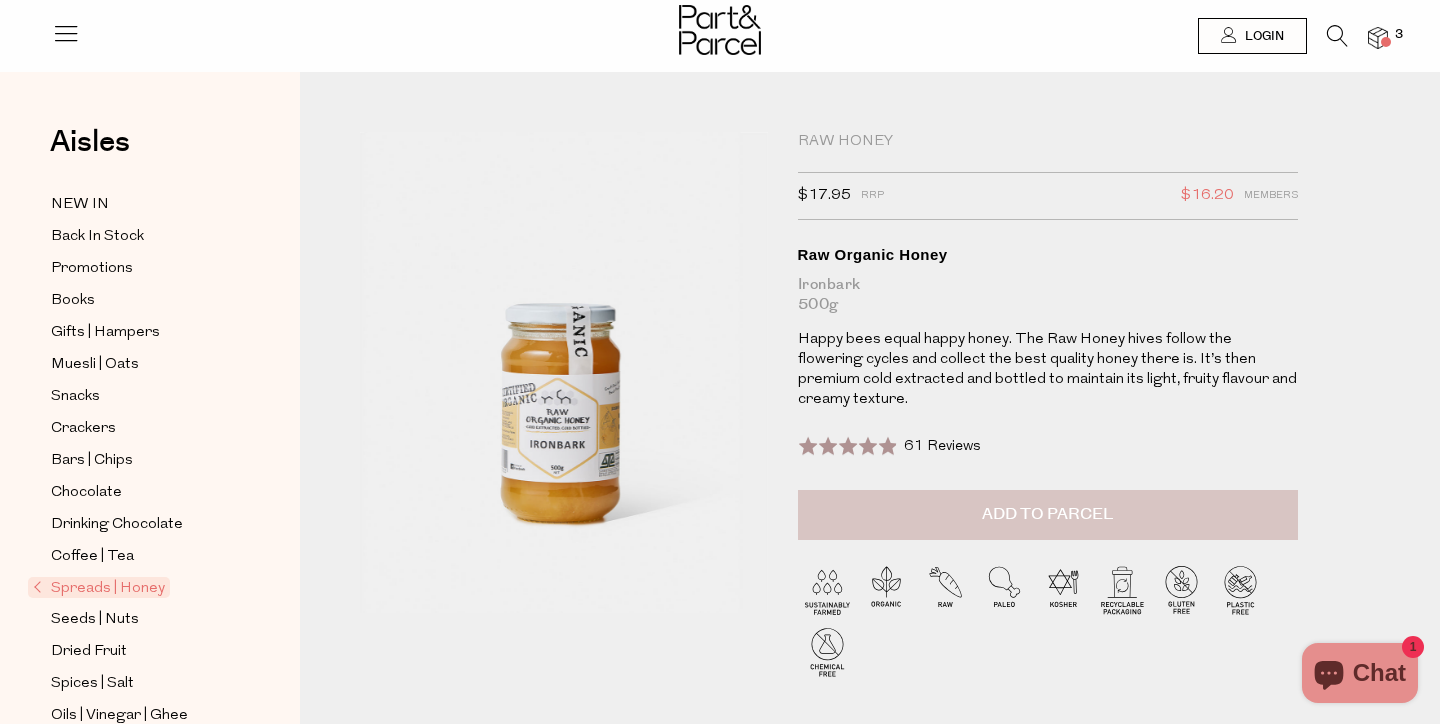 click on "Add to Parcel" at bounding box center (1047, 514) 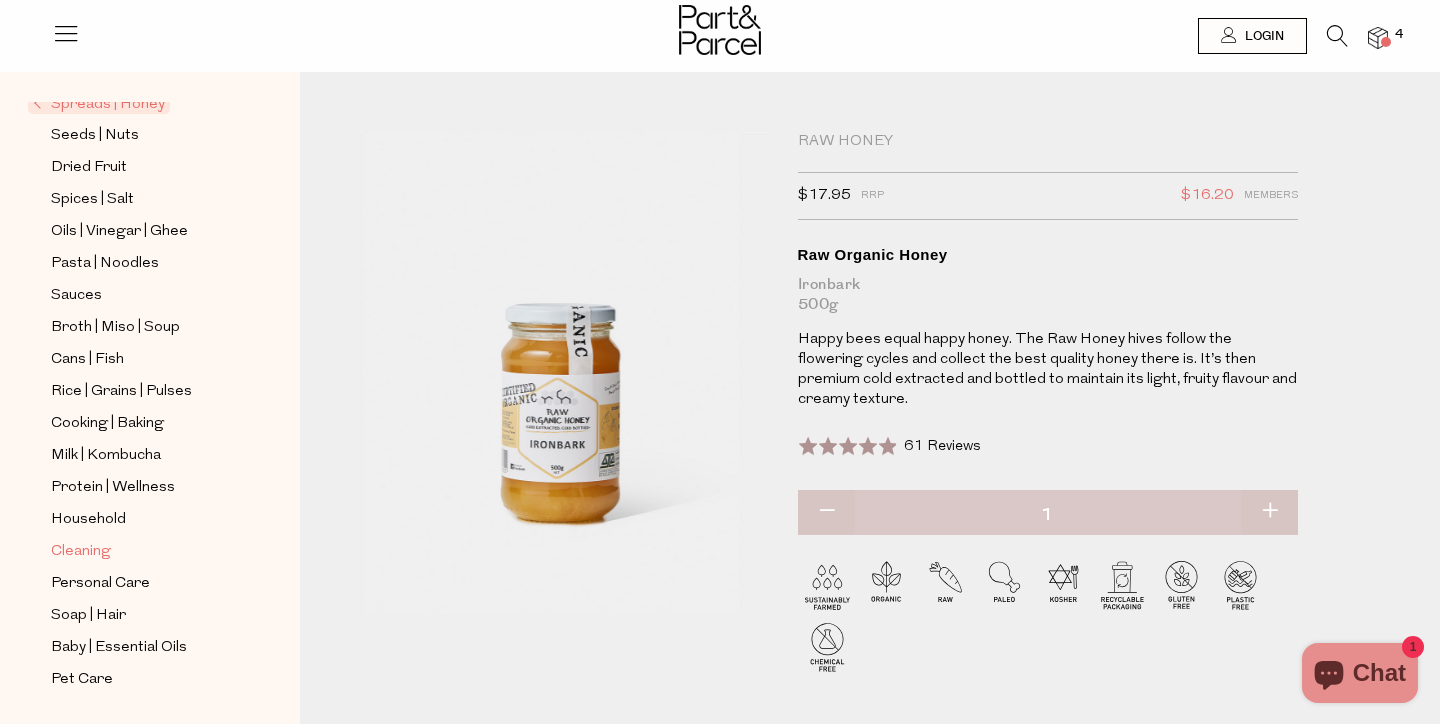 scroll, scrollTop: 484, scrollLeft: 0, axis: vertical 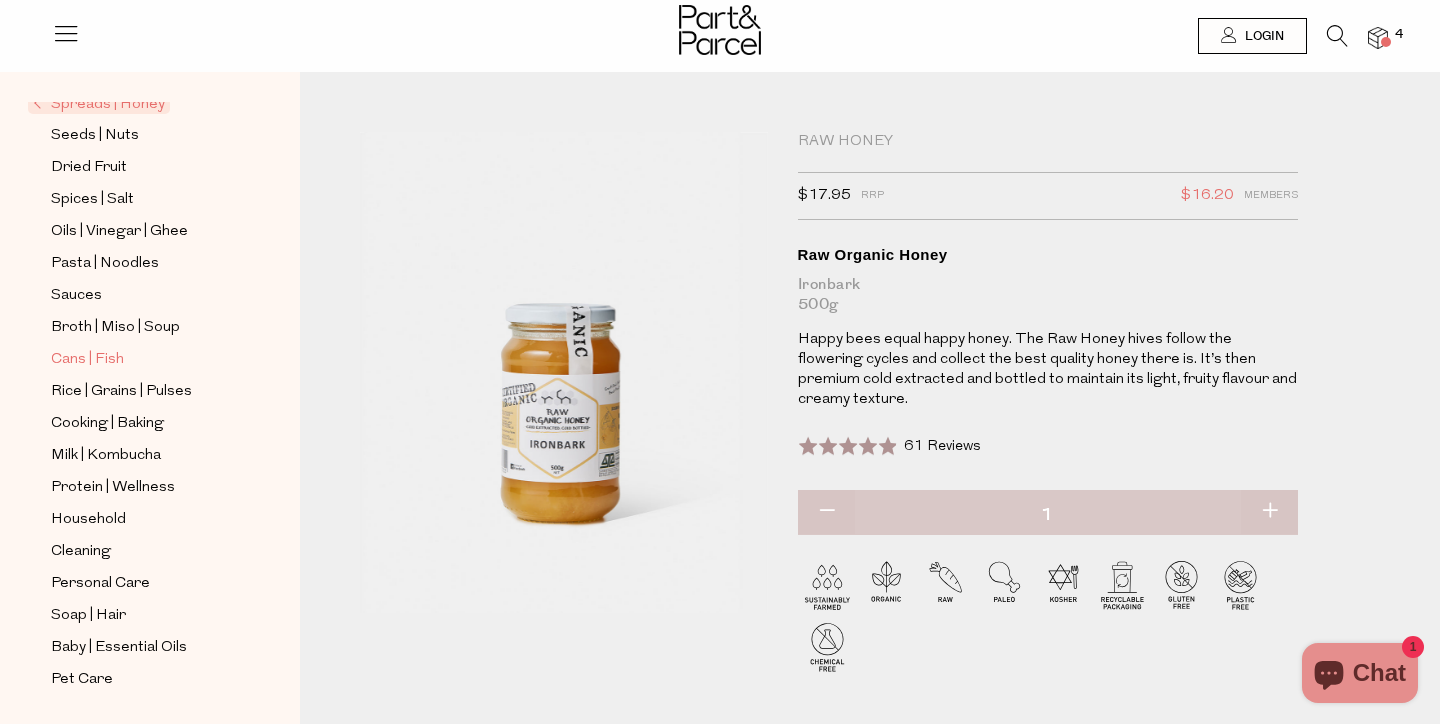 click on "Cans | Fish" at bounding box center (87, 360) 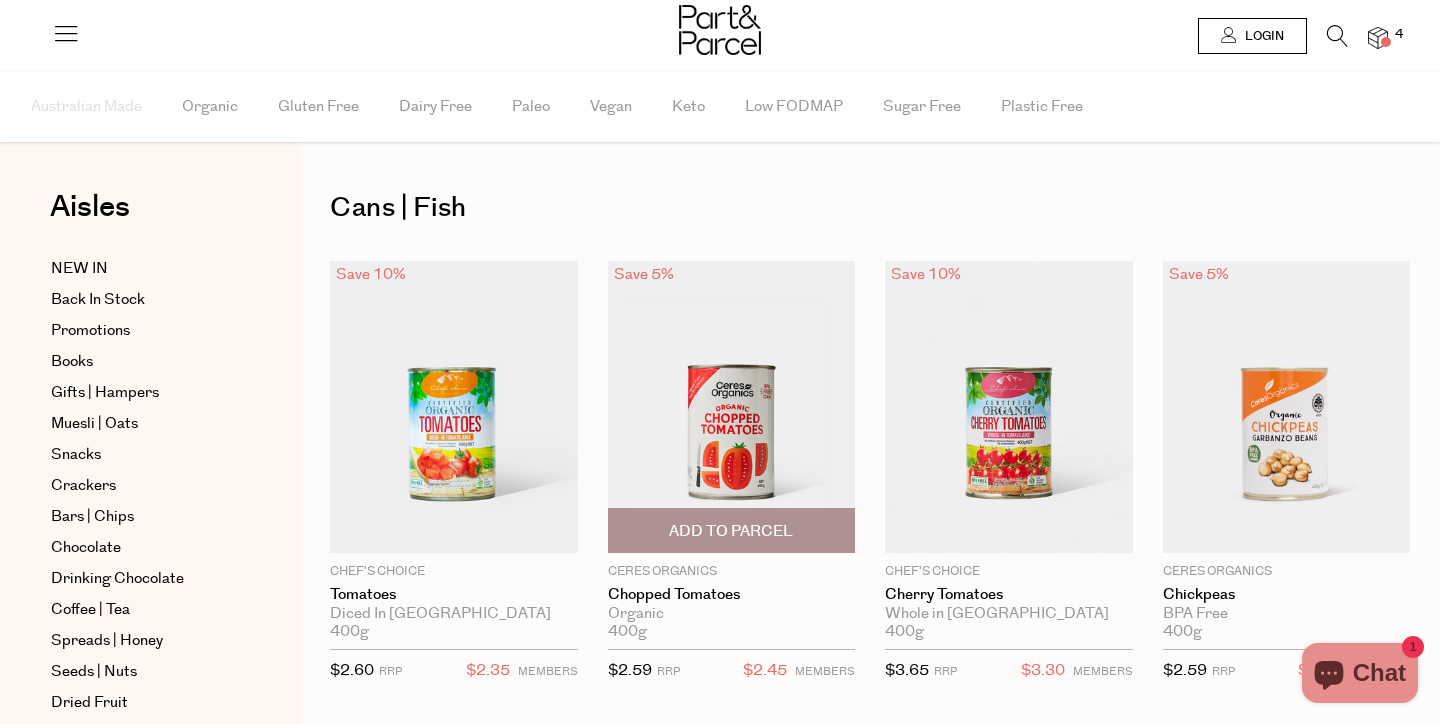 scroll, scrollTop: 0, scrollLeft: 0, axis: both 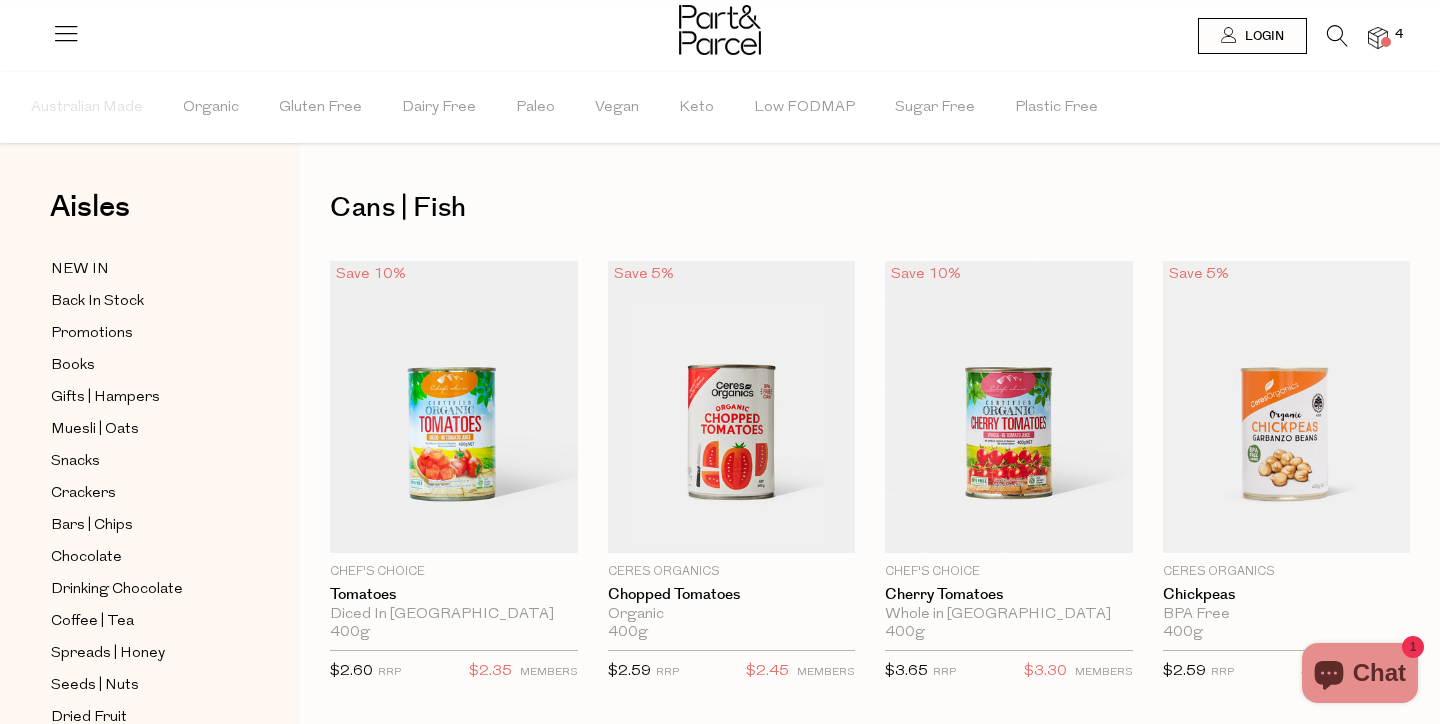 click at bounding box center (1337, 36) 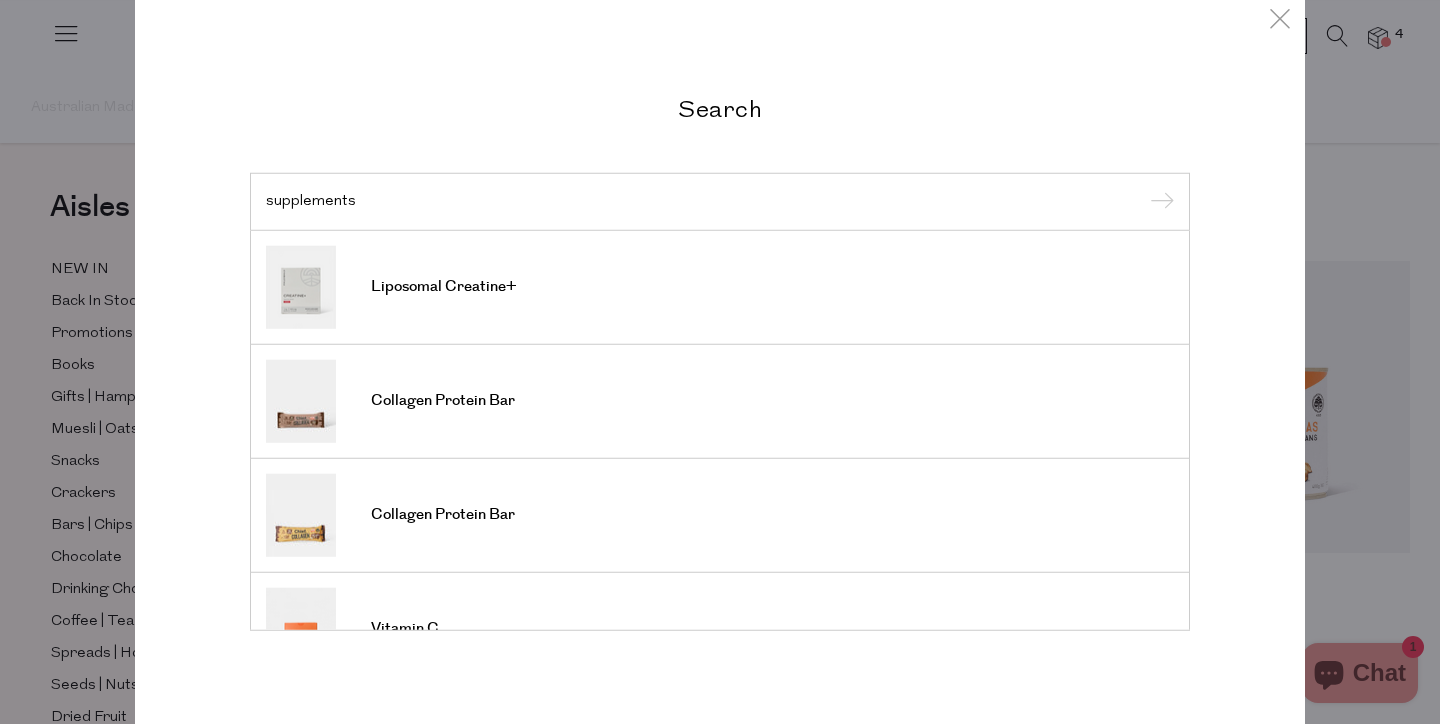 type on "supplements" 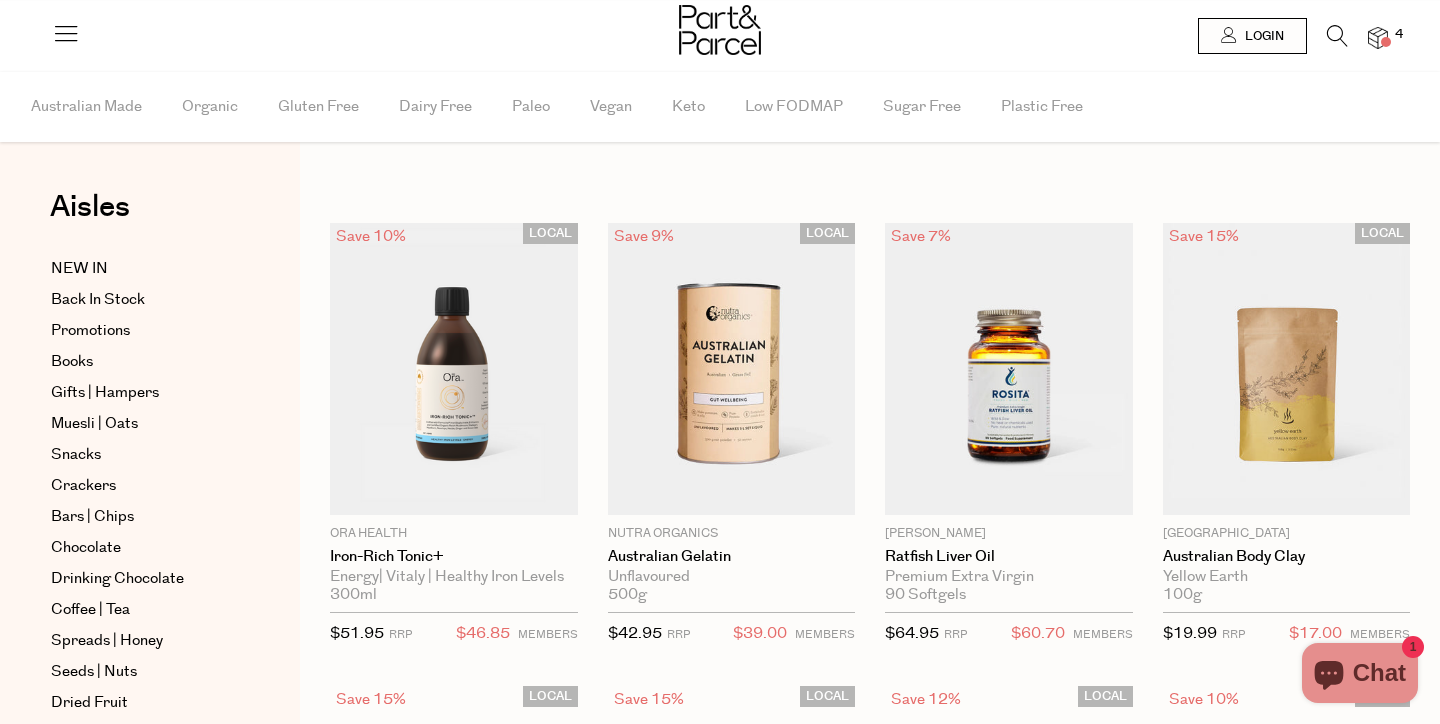 scroll, scrollTop: 0, scrollLeft: 0, axis: both 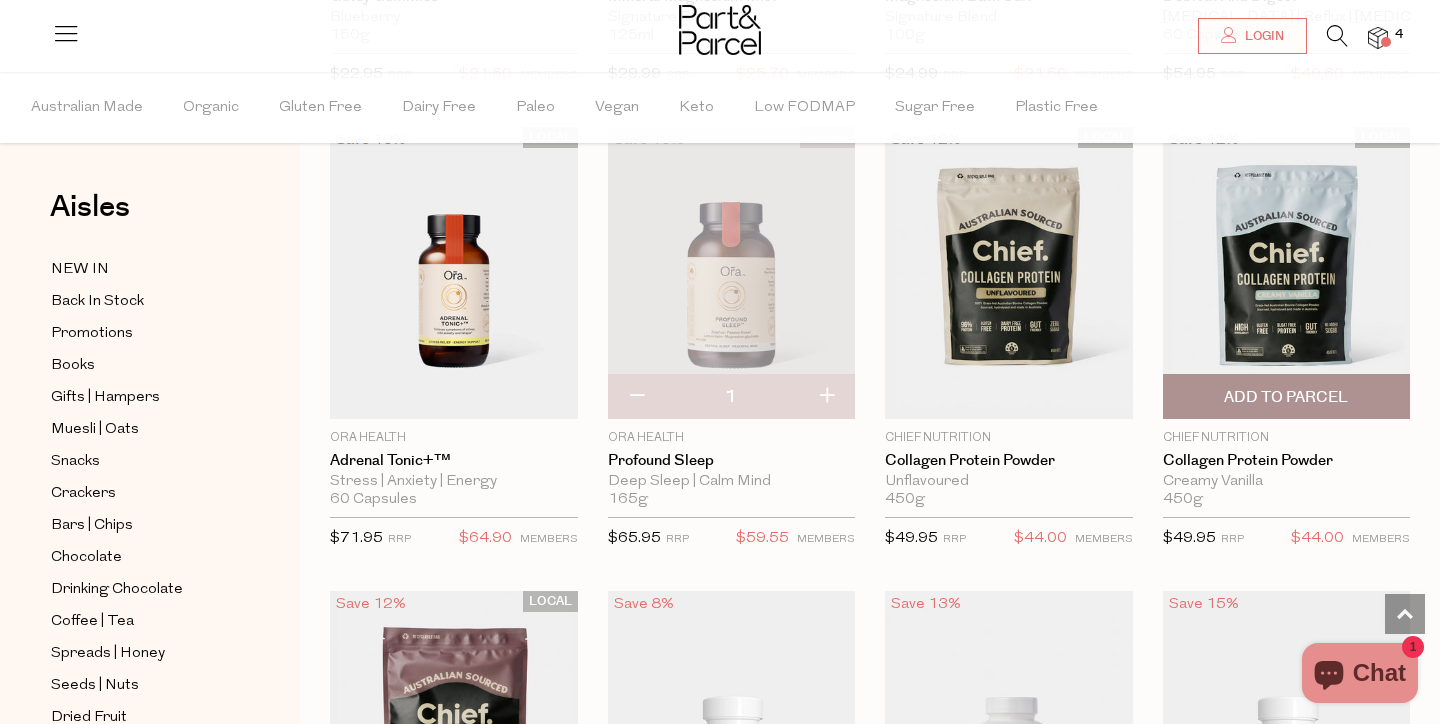 click at bounding box center (1287, 273) 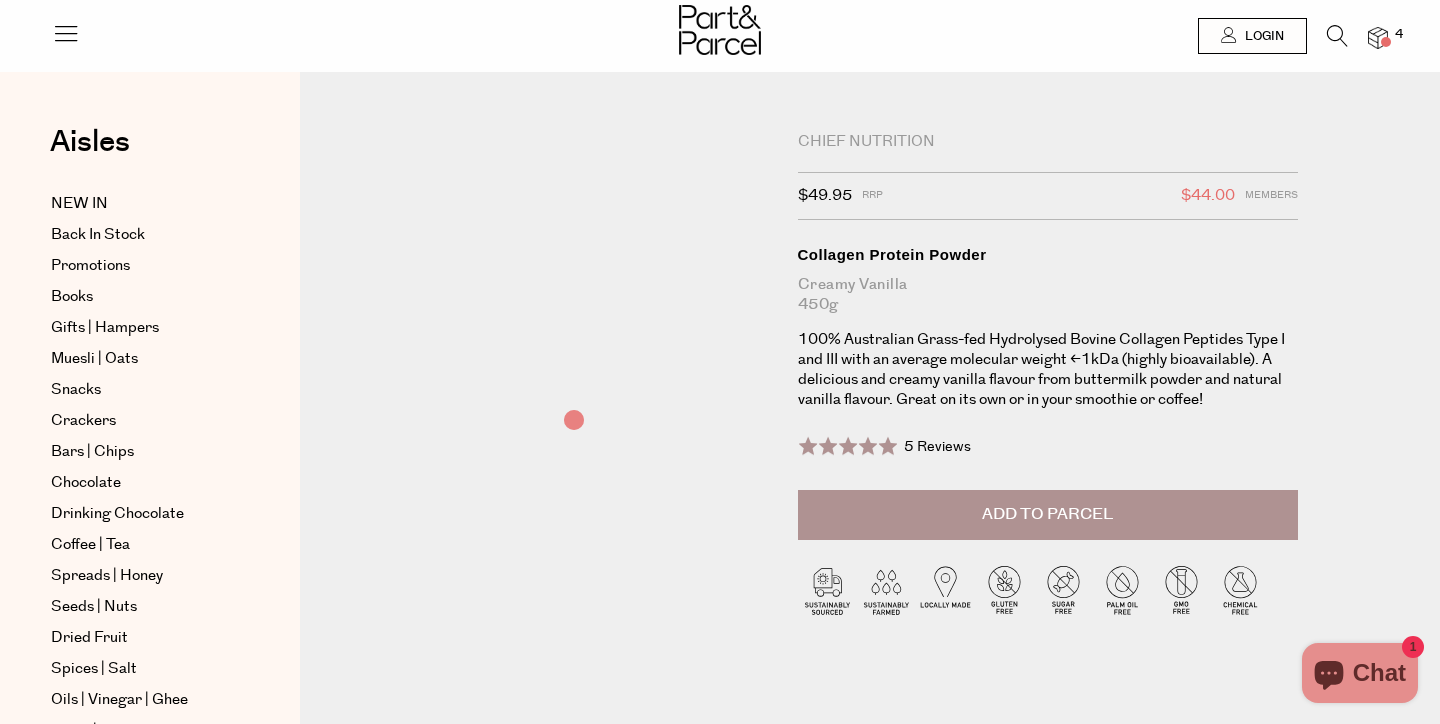 scroll, scrollTop: 0, scrollLeft: 0, axis: both 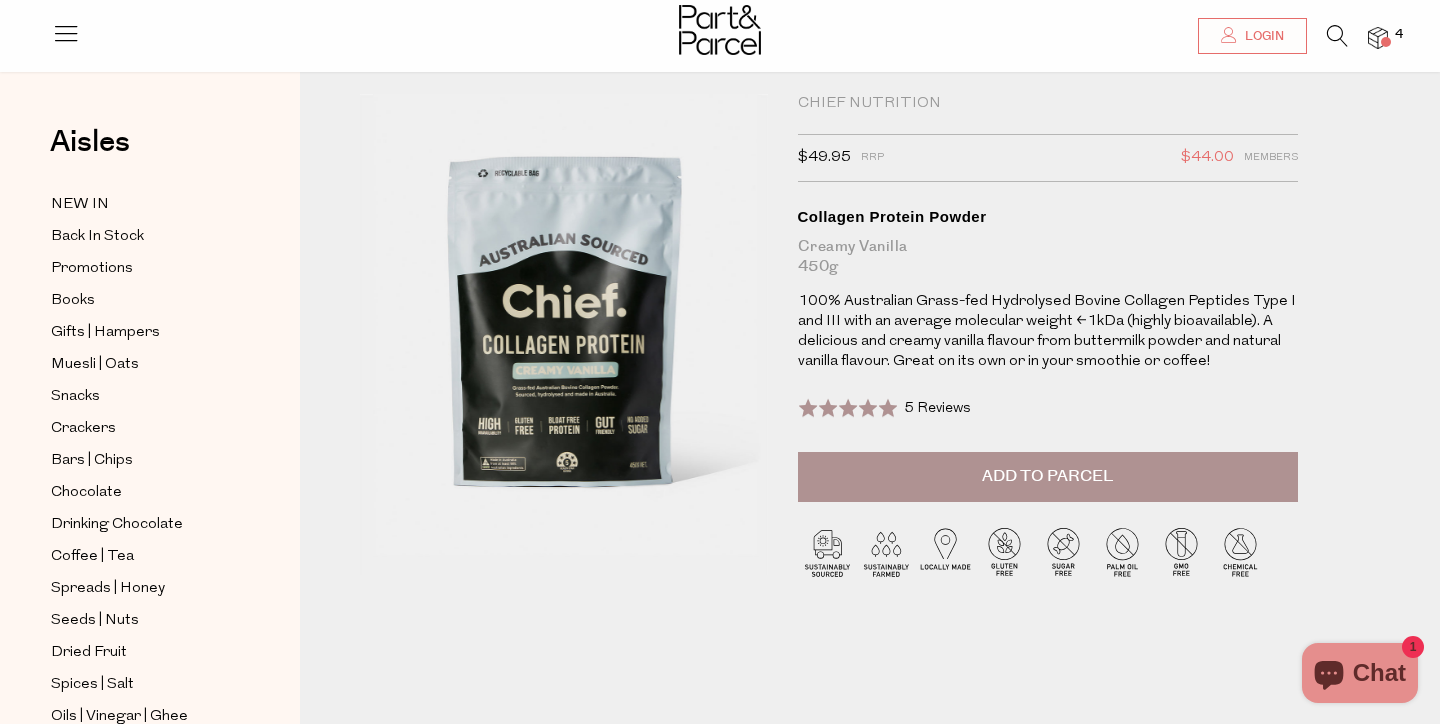 click on "5 Reviews" at bounding box center (937, 408) 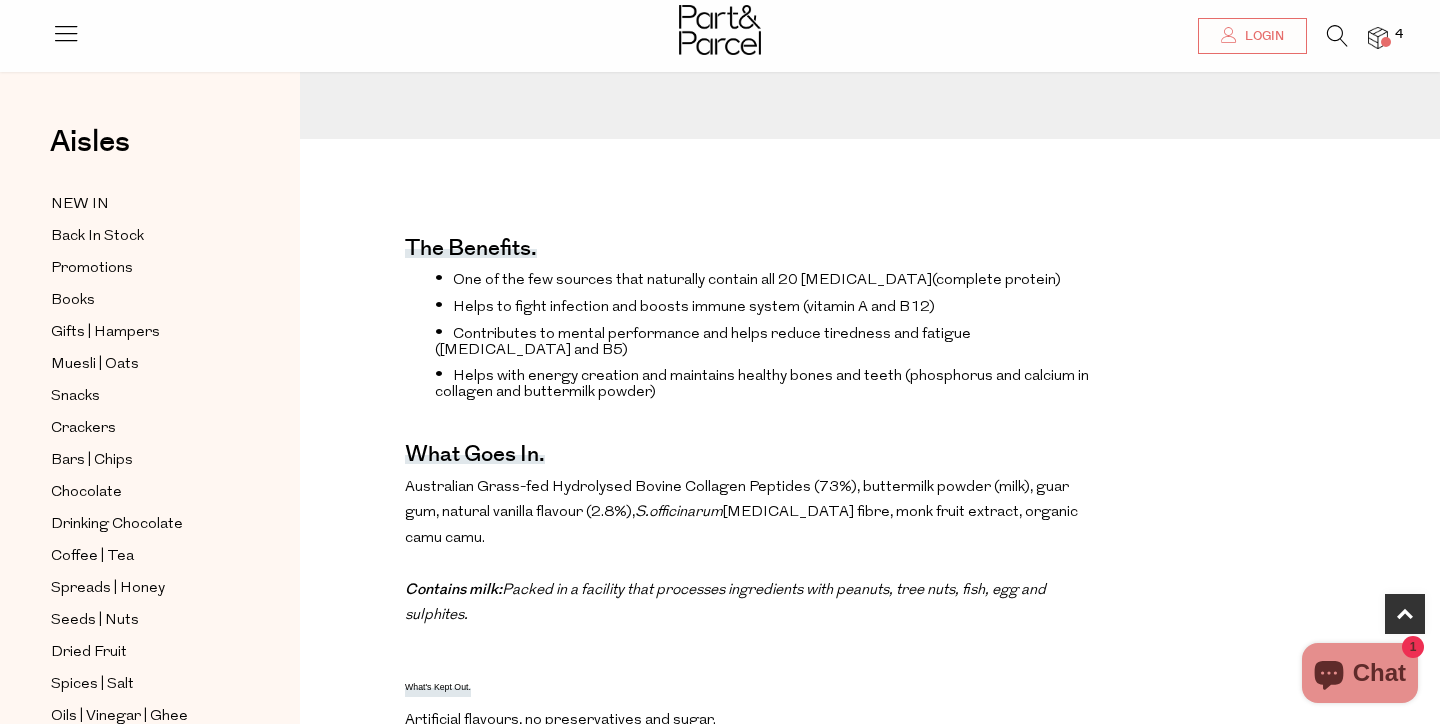 scroll, scrollTop: 639, scrollLeft: 0, axis: vertical 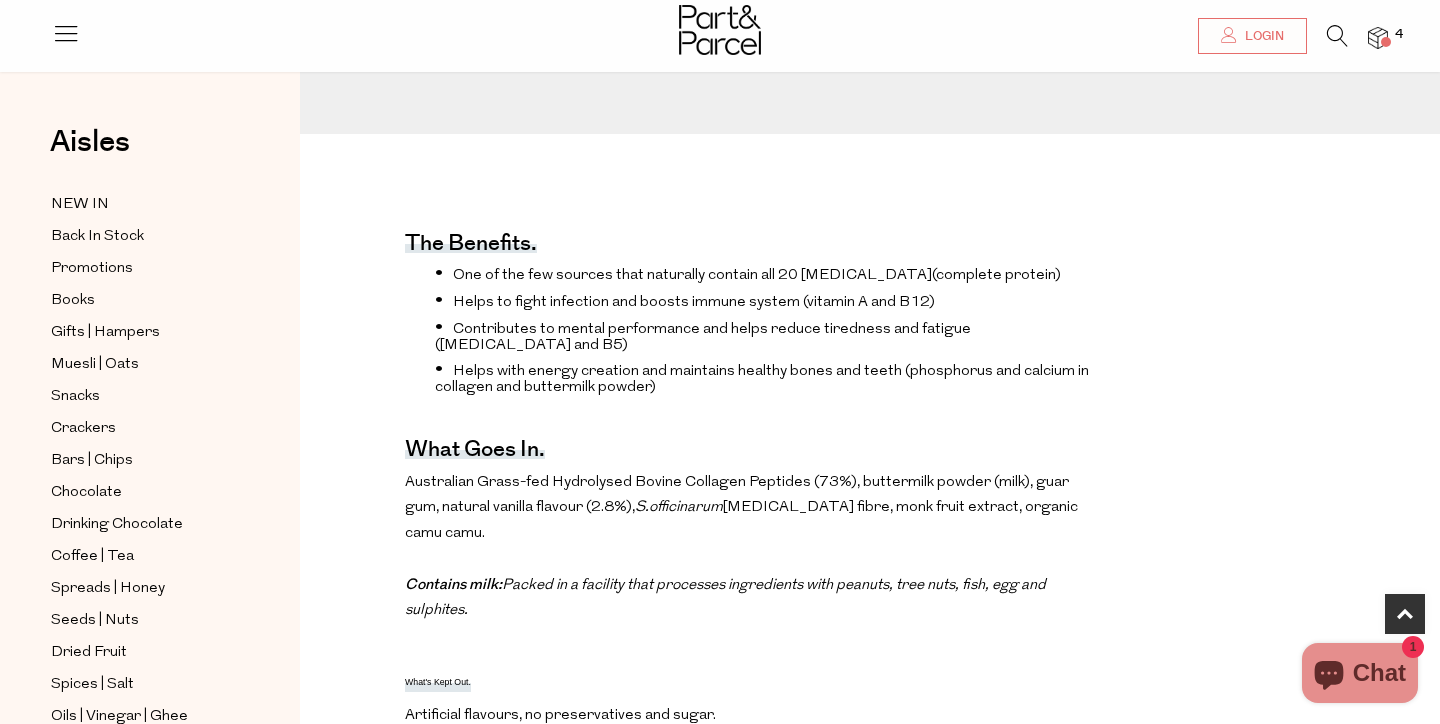 click on "Australian Grass-fed Hydrolysed Bovine Collagen Peptides (73%), buttermilk powder (milk), guar gum, natural vanilla flavour (2.8%),  S.officinarum  [MEDICAL_DATA] fibre, monk fruit extract, organic camu camu. Contains milk:  Packed in a facility that processes ingredients with peanuts, tree nuts, fish, egg and sulphites." at bounding box center [754, 547] 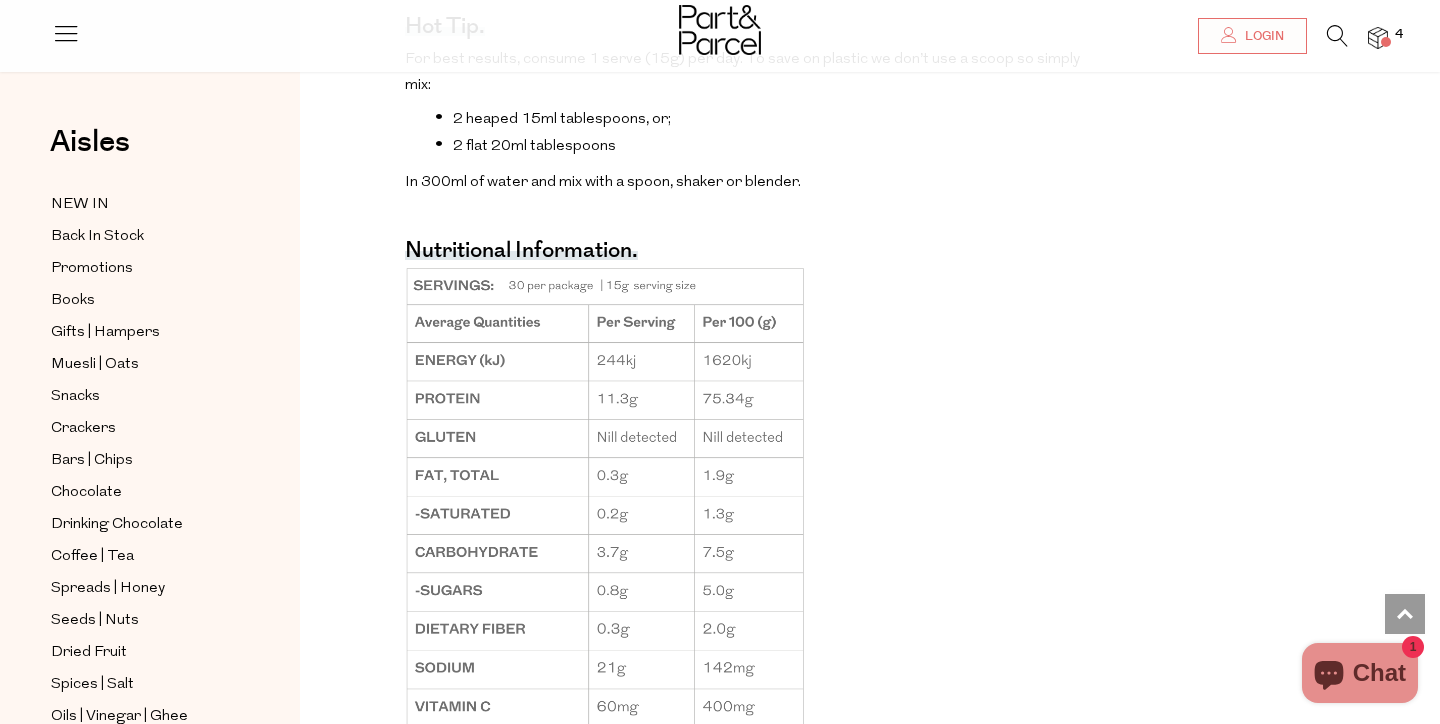scroll, scrollTop: 1699, scrollLeft: 0, axis: vertical 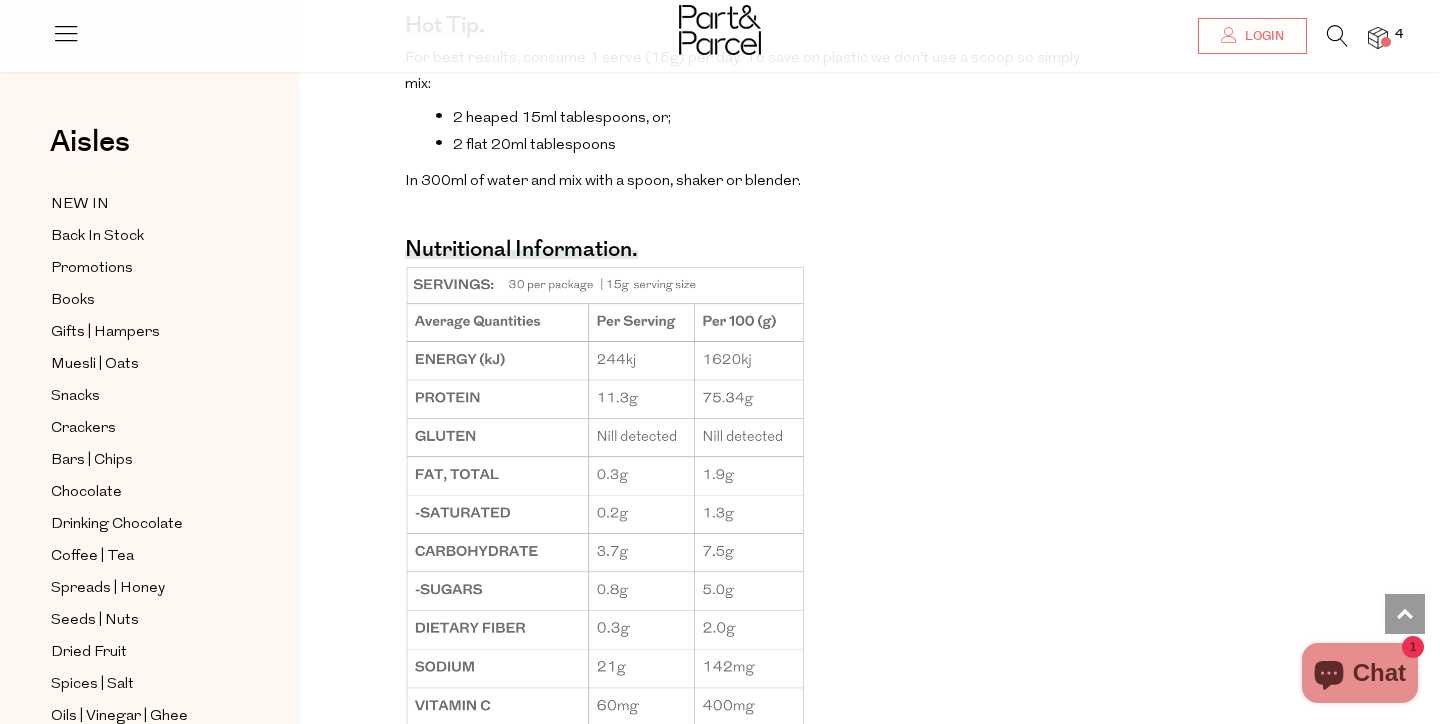 drag, startPoint x: 596, startPoint y: 319, endPoint x: 632, endPoint y: 331, distance: 37.94733 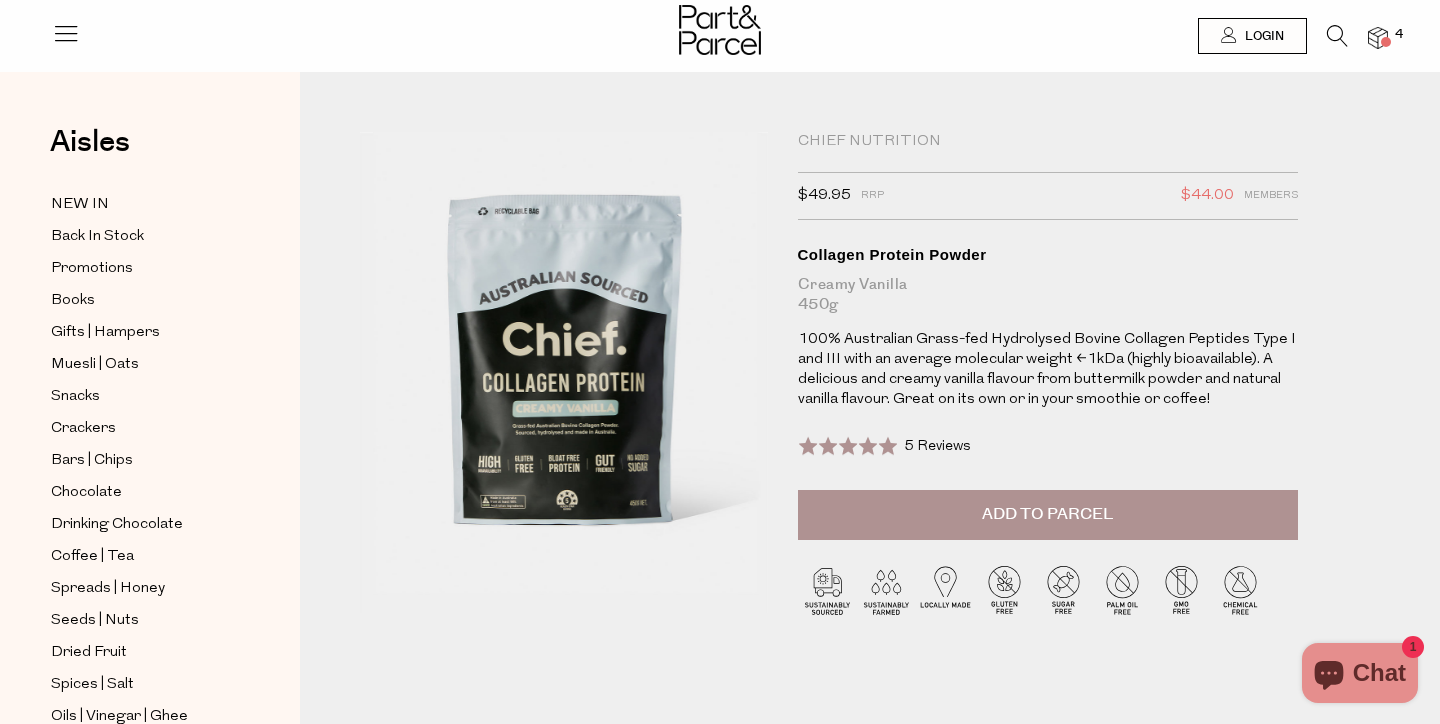 scroll, scrollTop: 0, scrollLeft: 0, axis: both 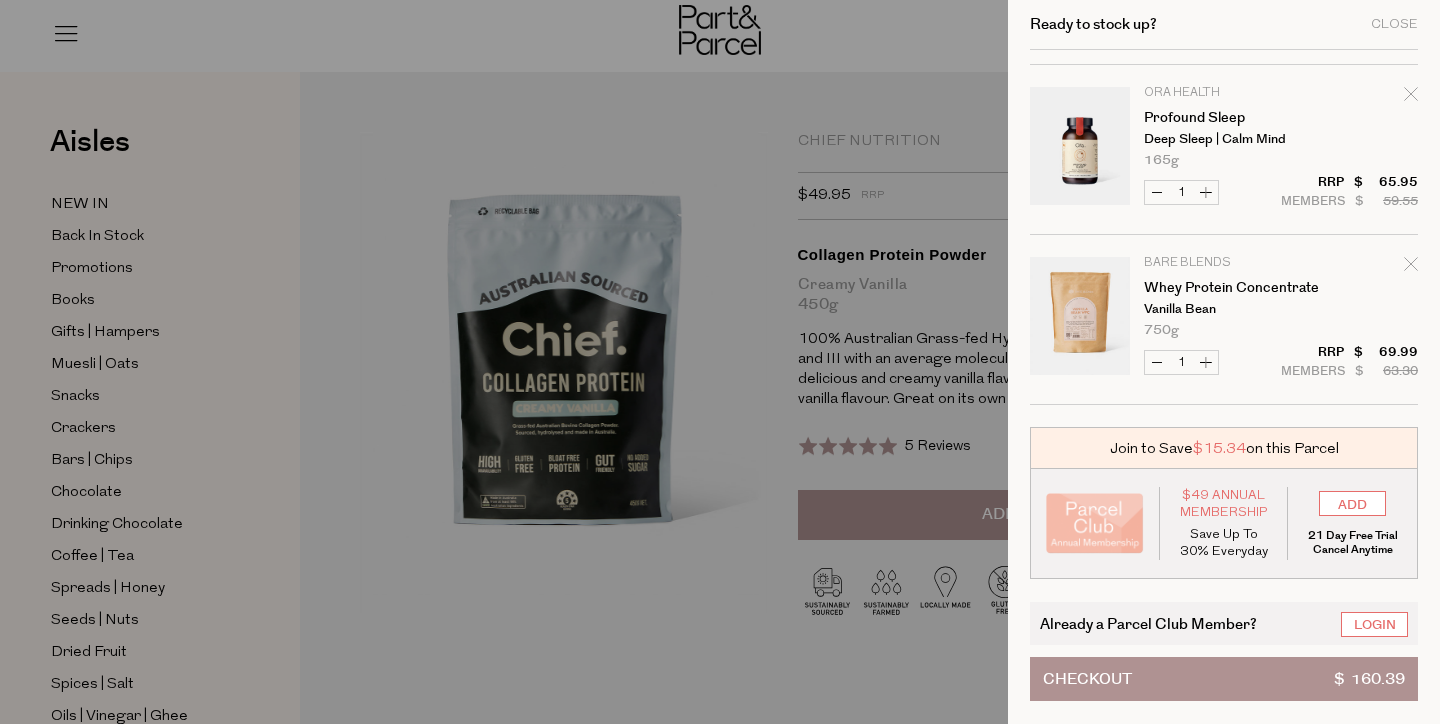 click at bounding box center [1080, 319] 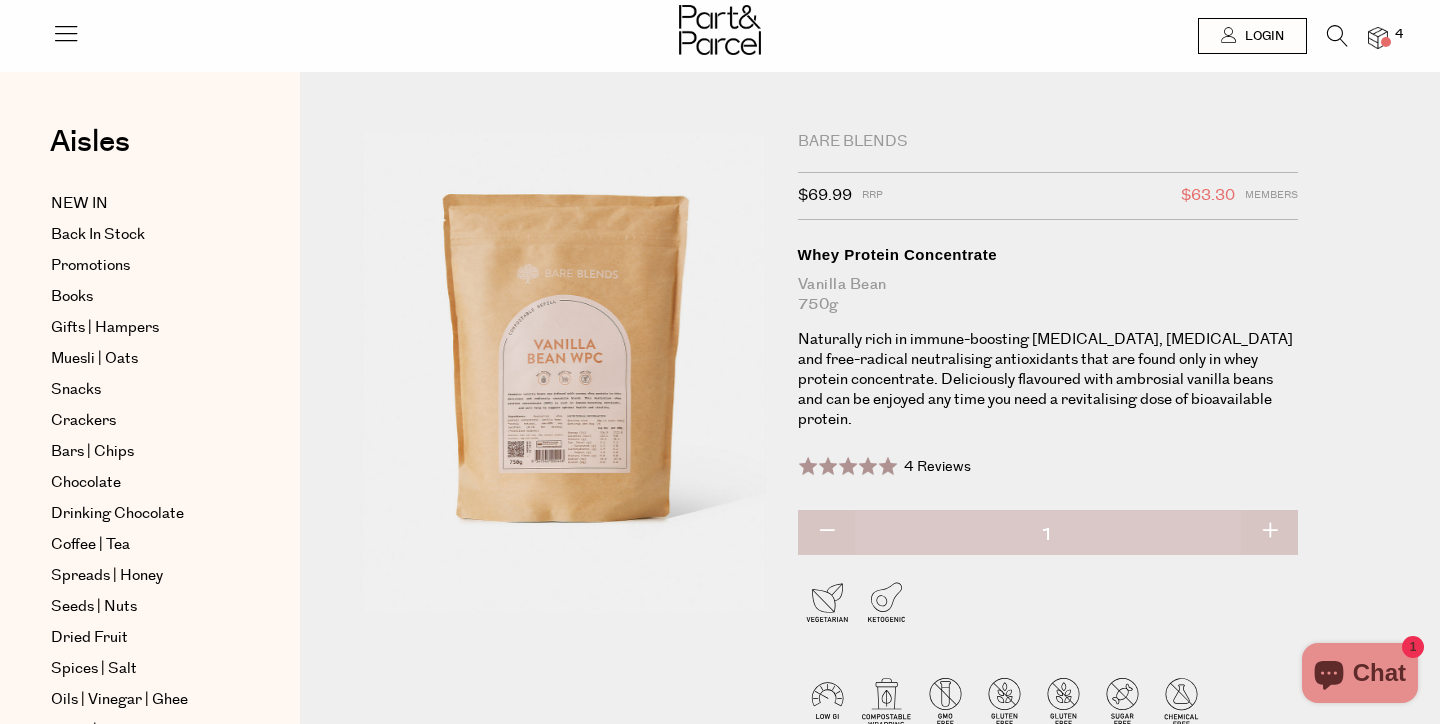 scroll, scrollTop: 0, scrollLeft: 0, axis: both 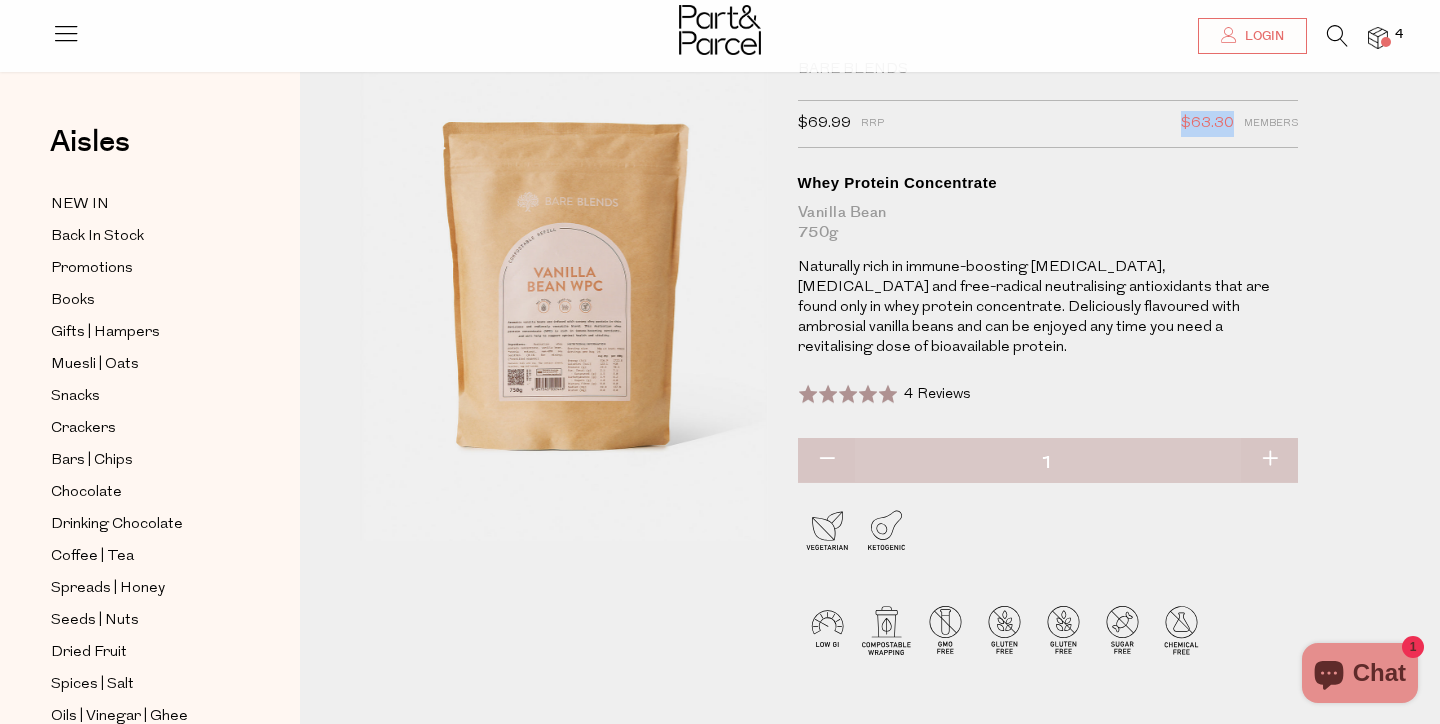 drag, startPoint x: 1236, startPoint y: 122, endPoint x: 1163, endPoint y: 122, distance: 73 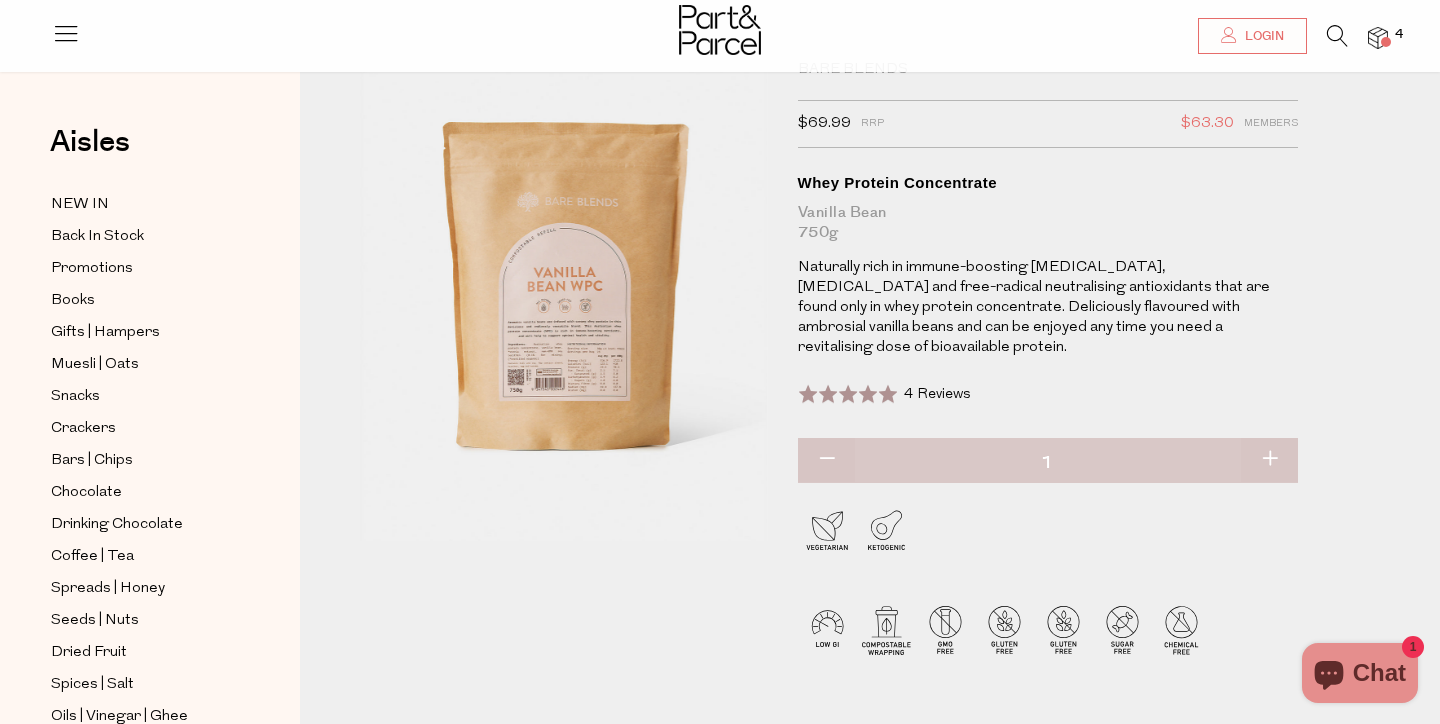 click on "Bare Blends
$69.99
RRP
$63.30
Members
Available:  In Stock
Whey Protein Concentrate
Vanilla Bean 750g
Naturally rich in immune-boosting immunoglobulins, amino acids and free-radical neutralising antioxidants that are found only in whey protein concentrate. Deliciously flavoured with ambrosial vanilla beans and can be enjoyed any time you need a revitalising dose of bioavailable protein.
Rated 5.0 out of 5
4 Reviews
Based on 4 reviews
Click to go to reviews
Default Title
1" at bounding box center (870, 401) 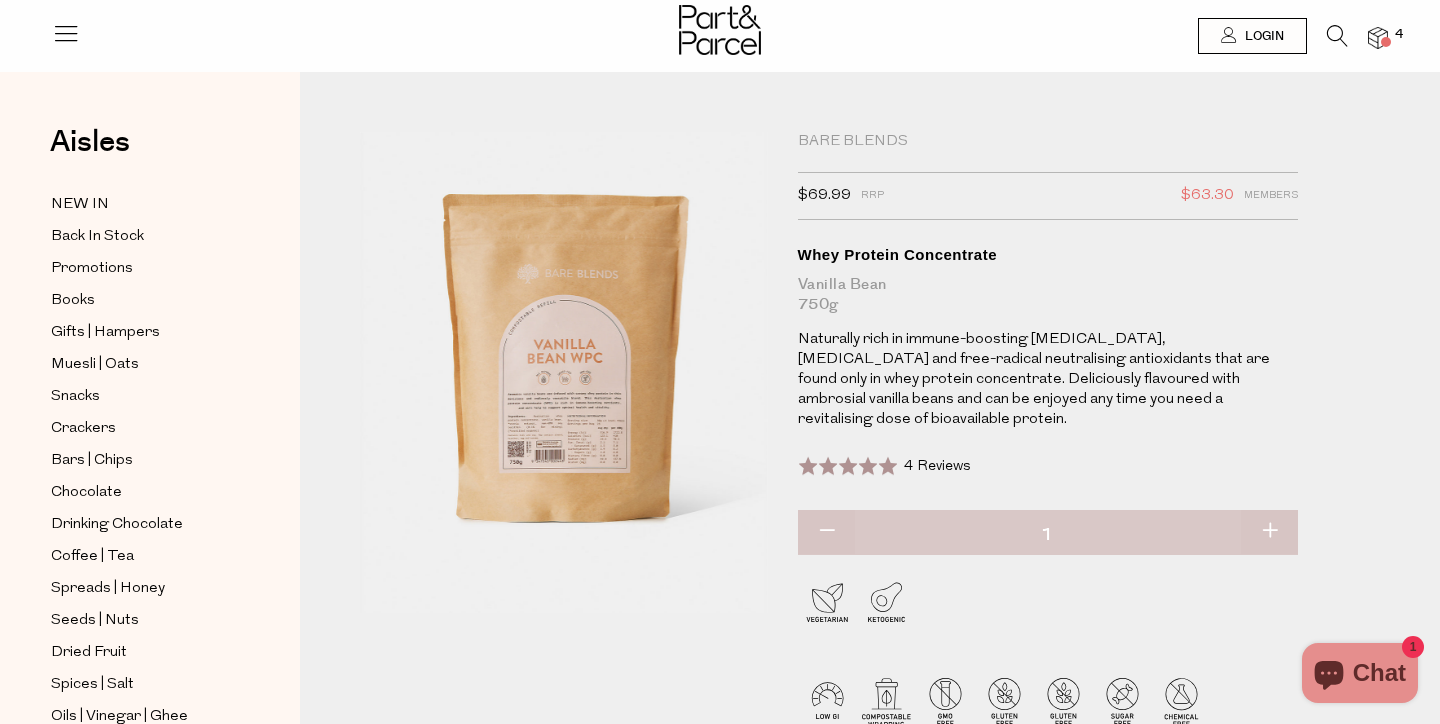 scroll, scrollTop: 0, scrollLeft: 0, axis: both 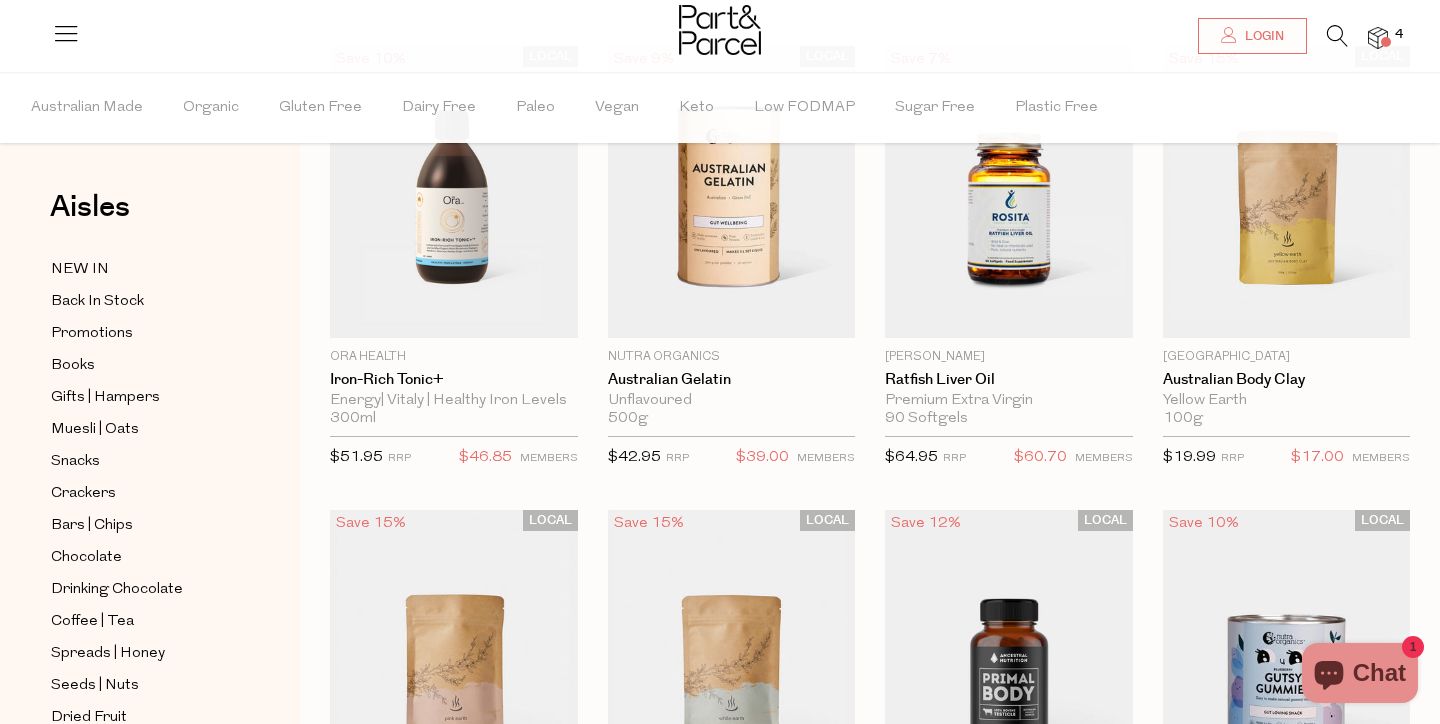 click at bounding box center (1337, 36) 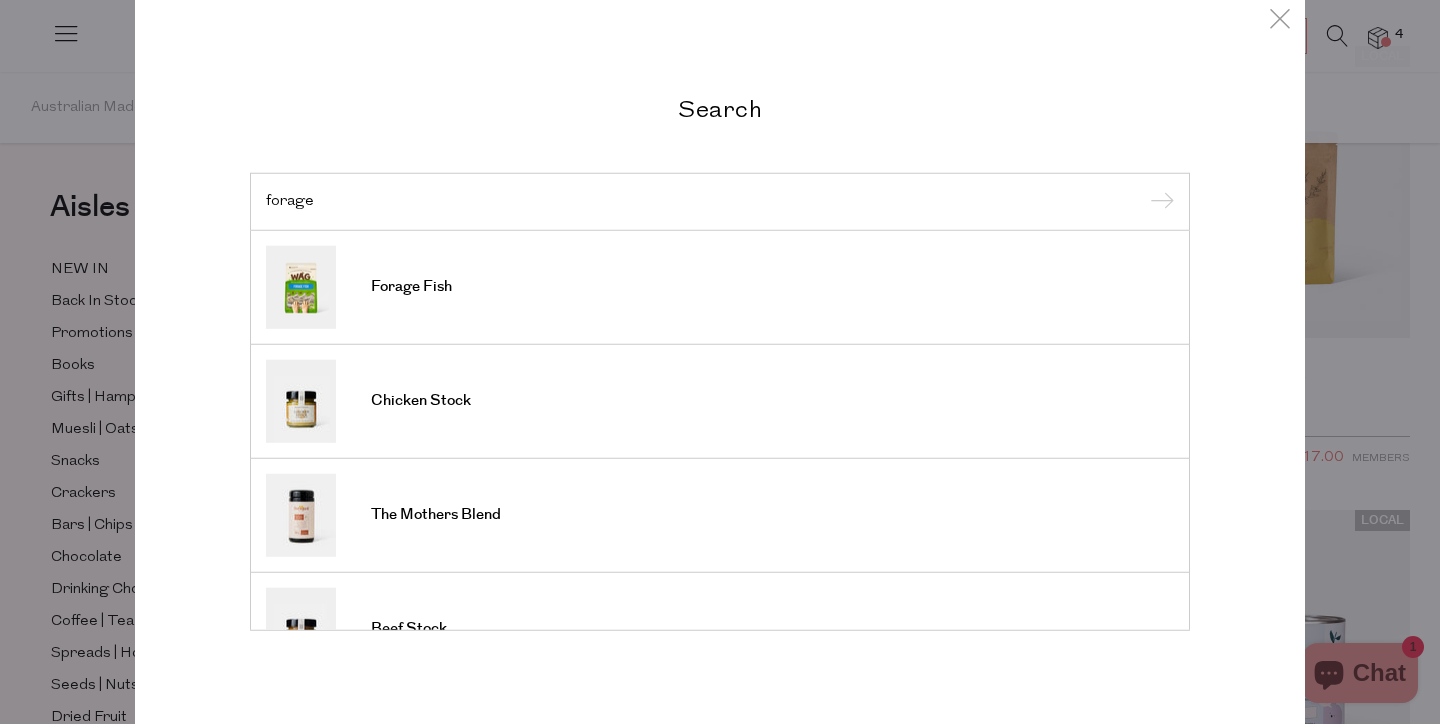 type on "forage" 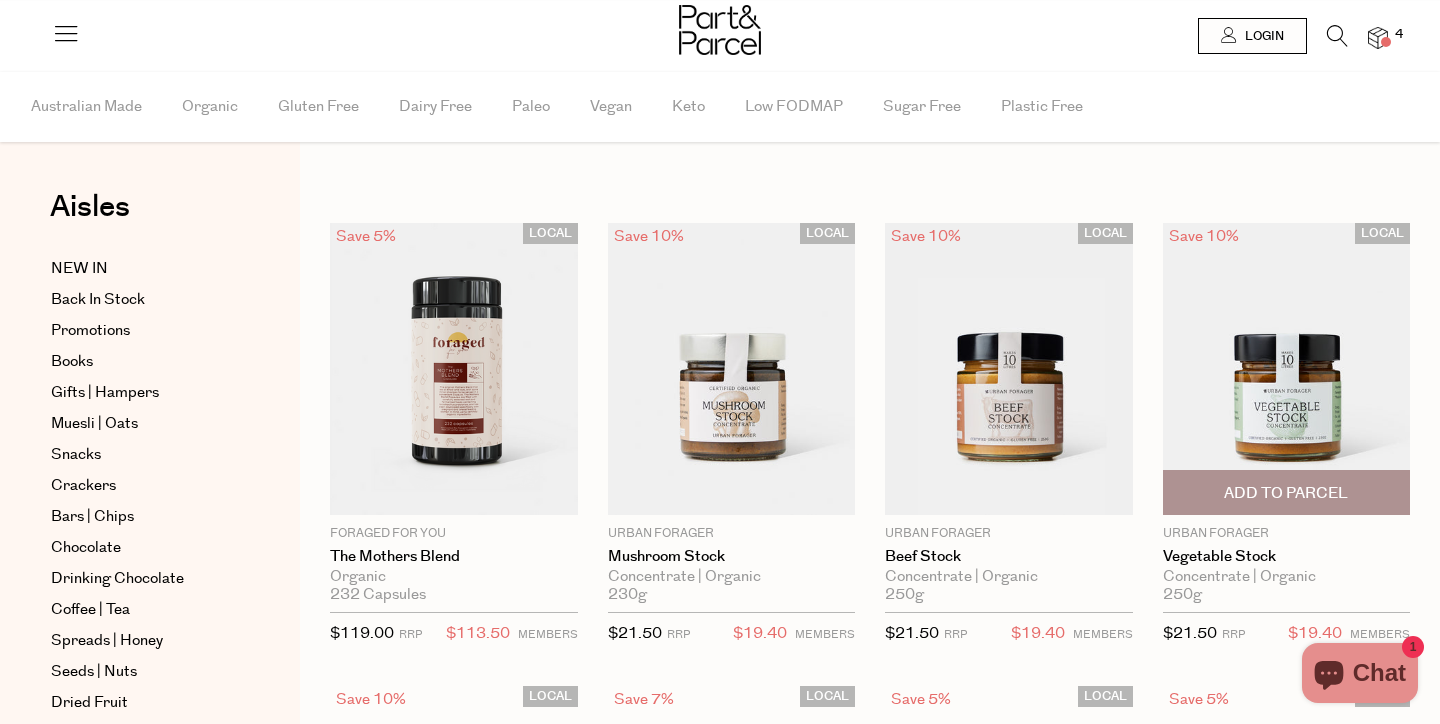 scroll, scrollTop: 0, scrollLeft: 0, axis: both 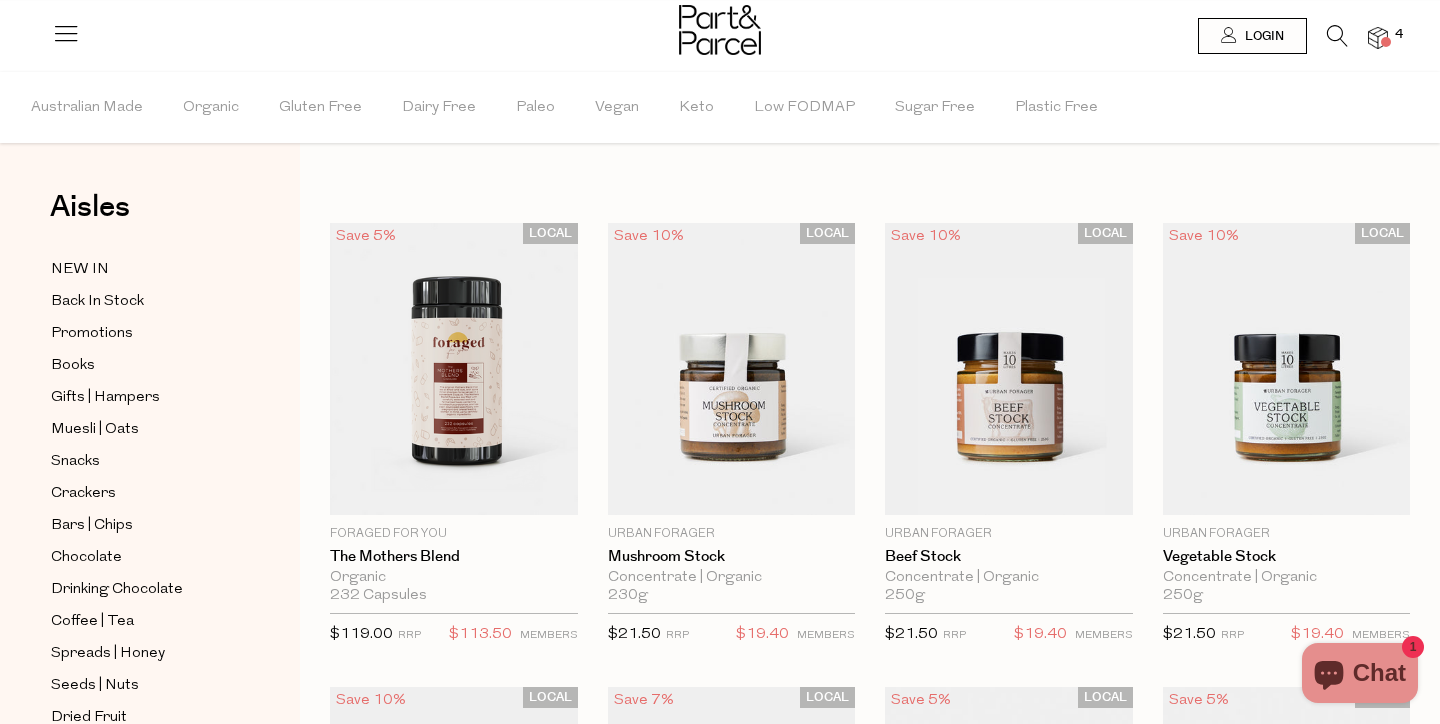 click at bounding box center (1386, 42) 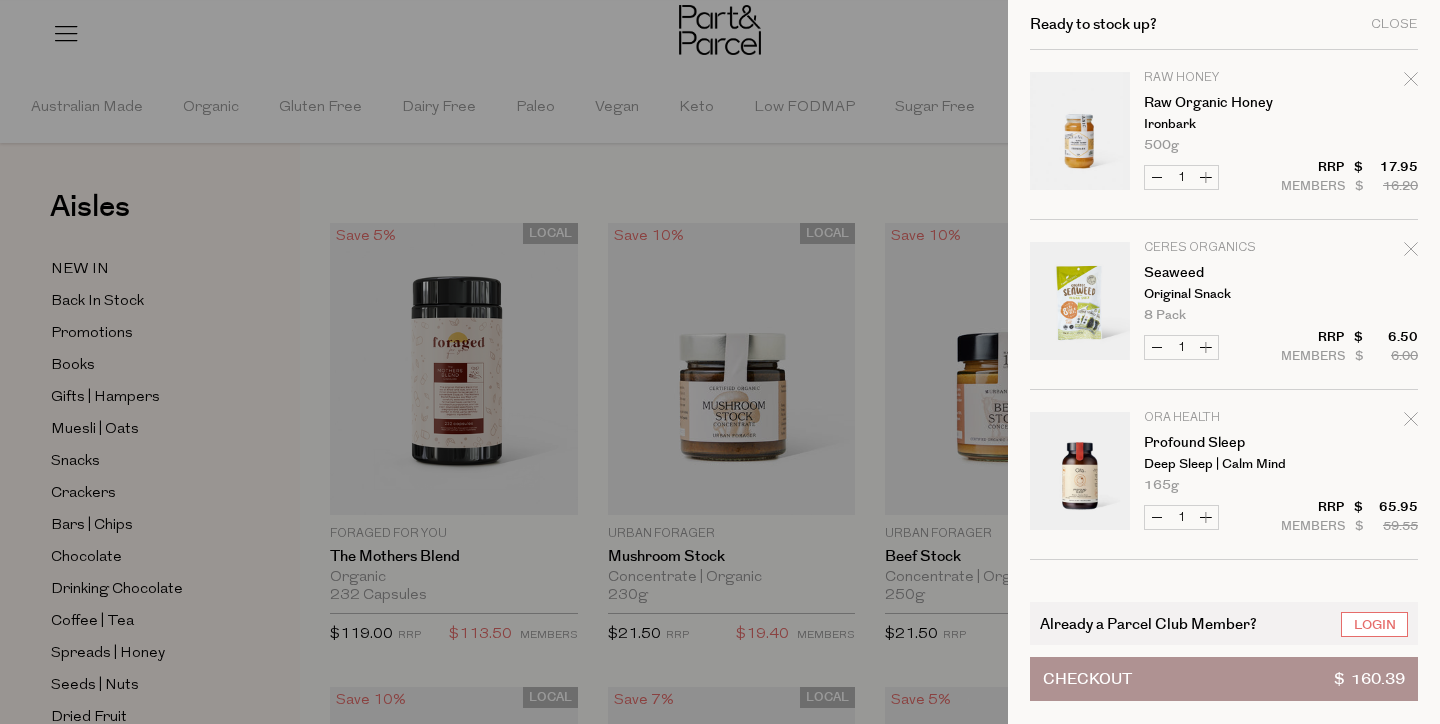 scroll, scrollTop: 0, scrollLeft: 0, axis: both 